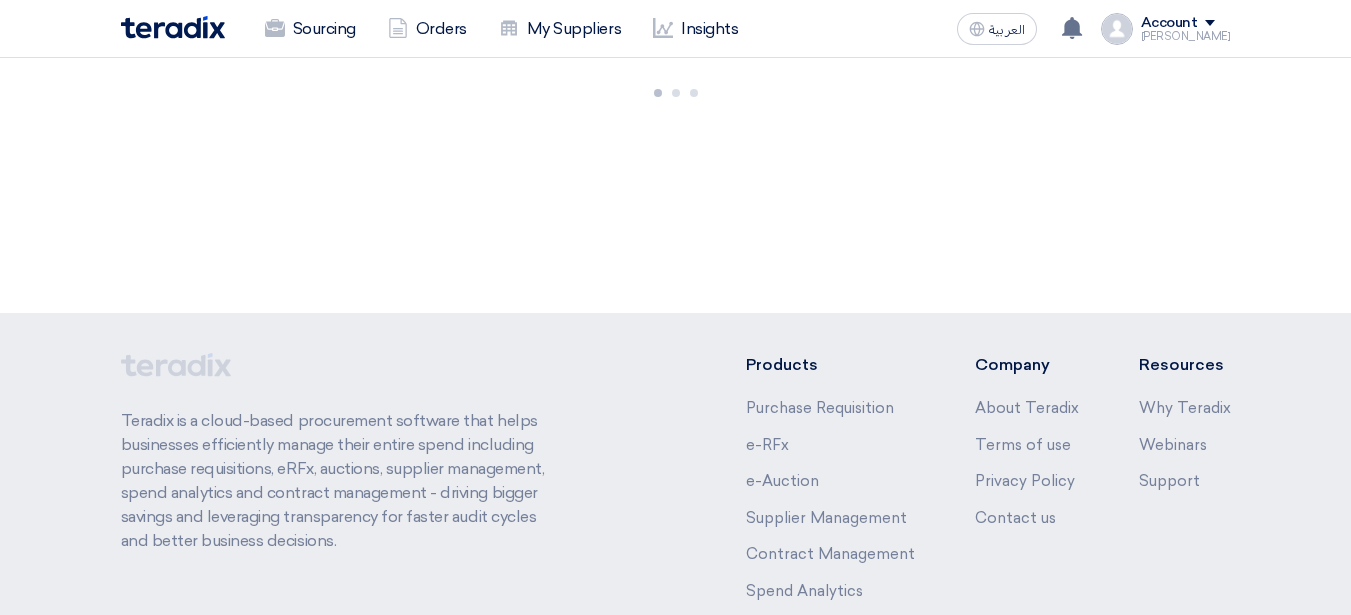 scroll, scrollTop: 0, scrollLeft: 0, axis: both 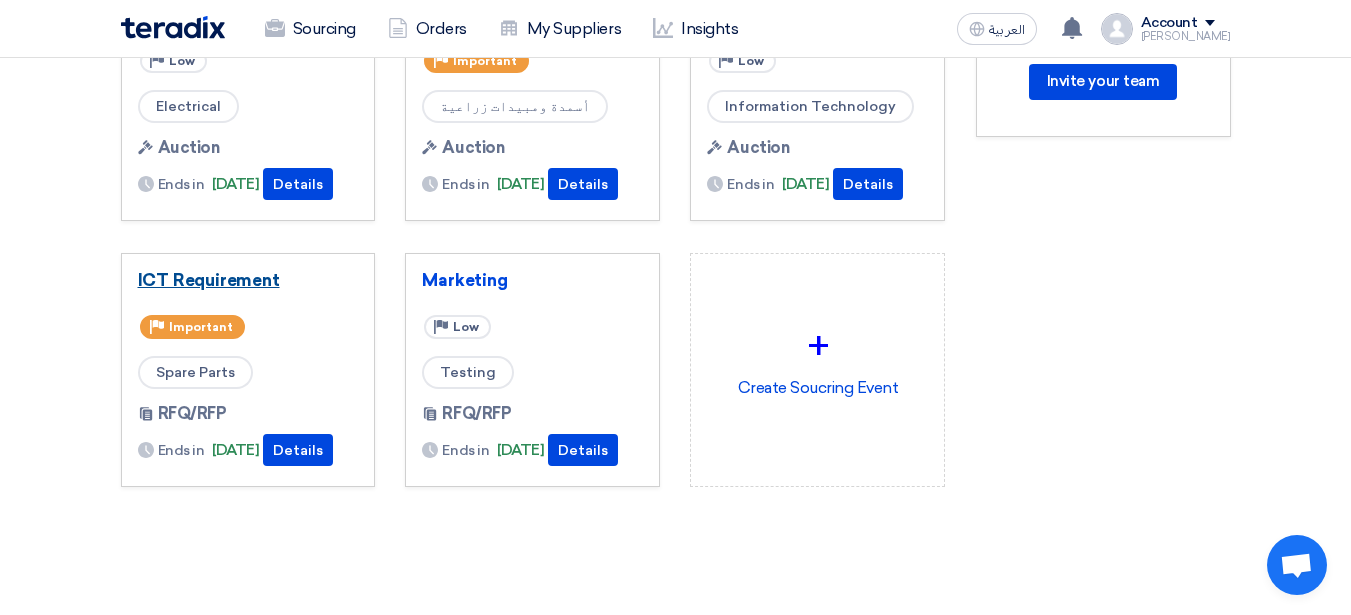 click on "ICT Requirement" 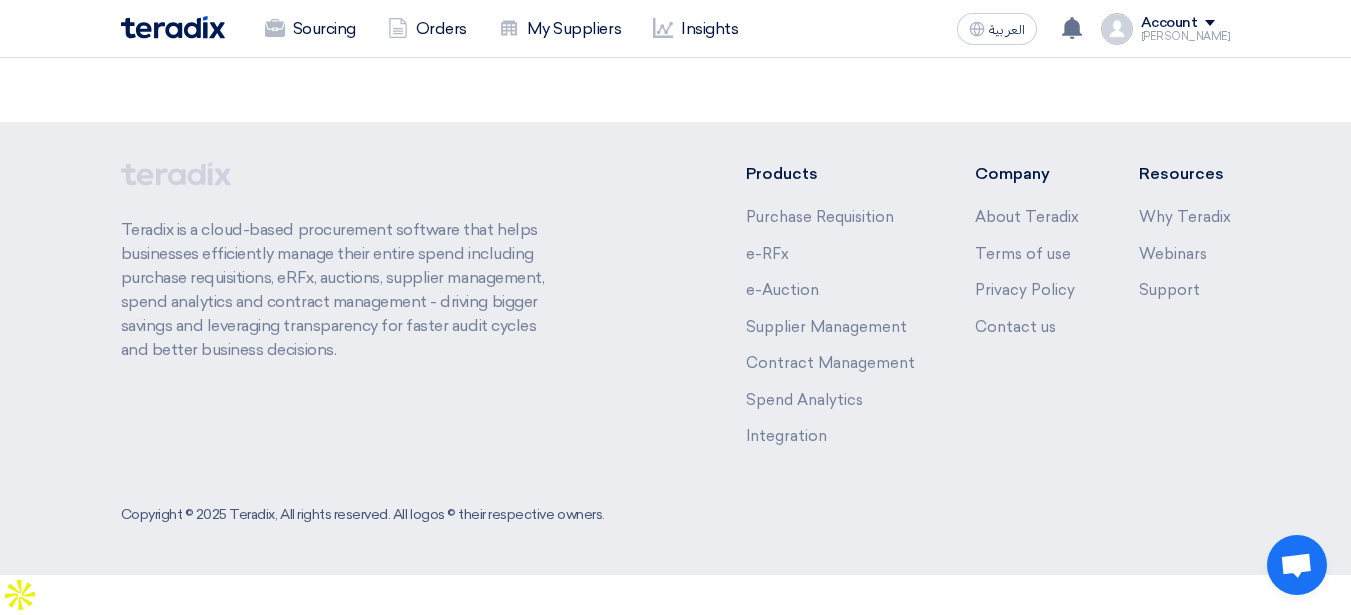 scroll, scrollTop: 0, scrollLeft: 0, axis: both 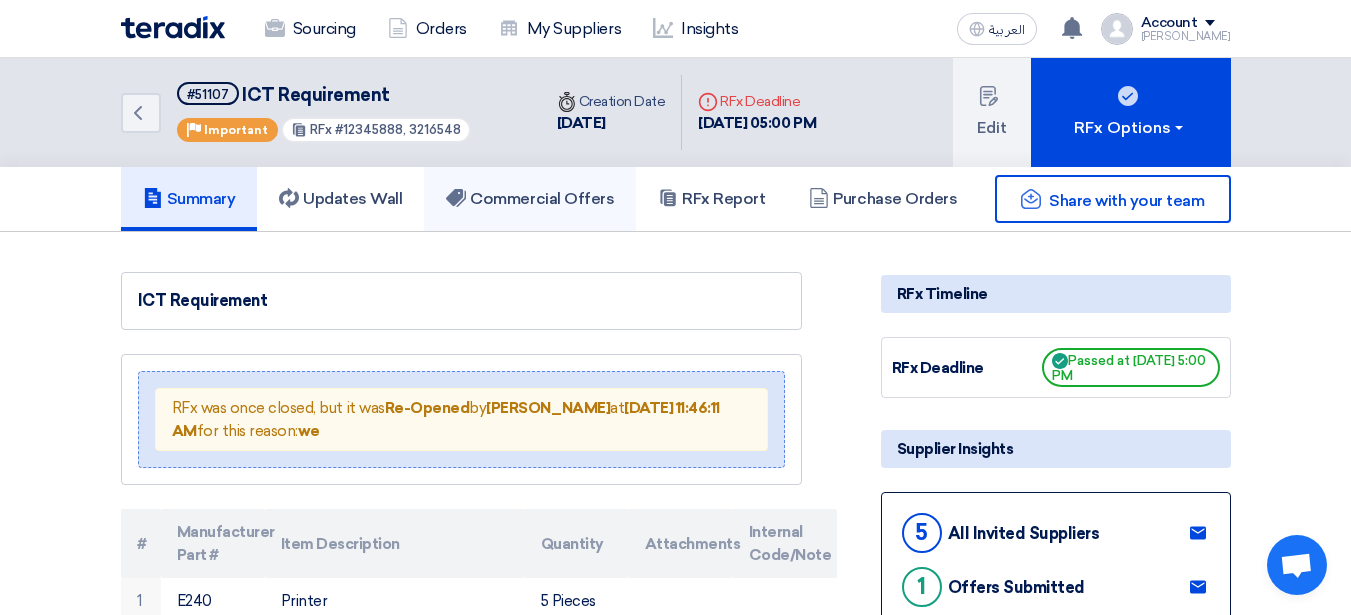 click on "Commercial Offers" 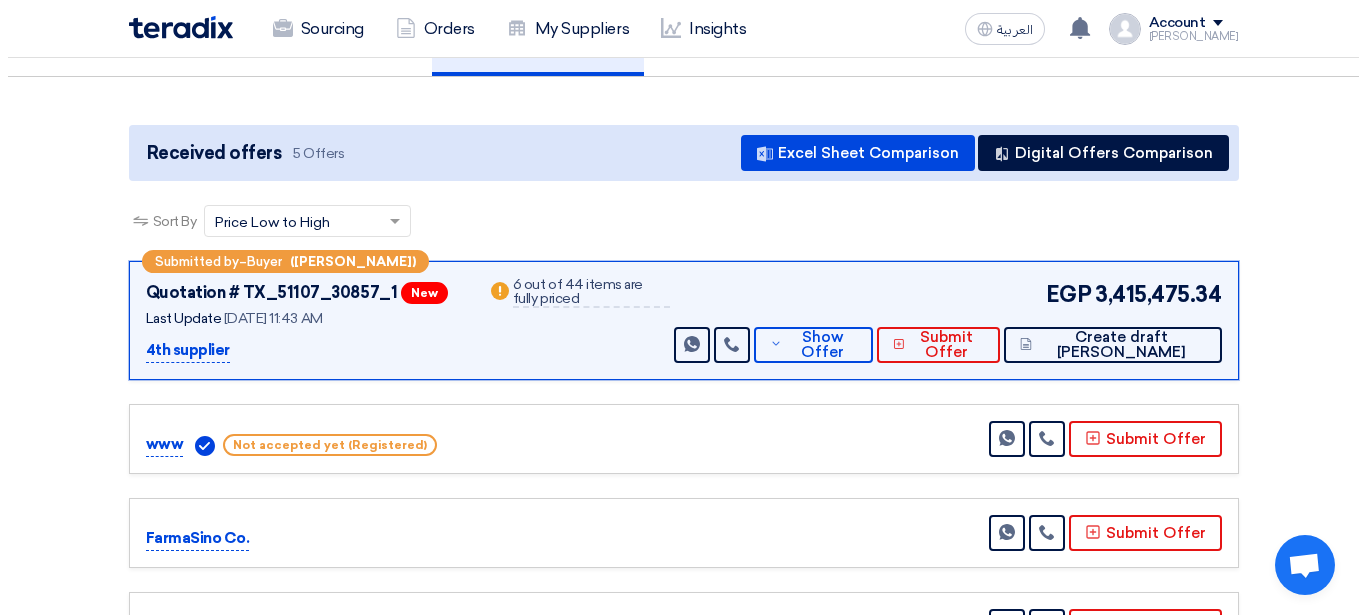 scroll, scrollTop: 154, scrollLeft: 0, axis: vertical 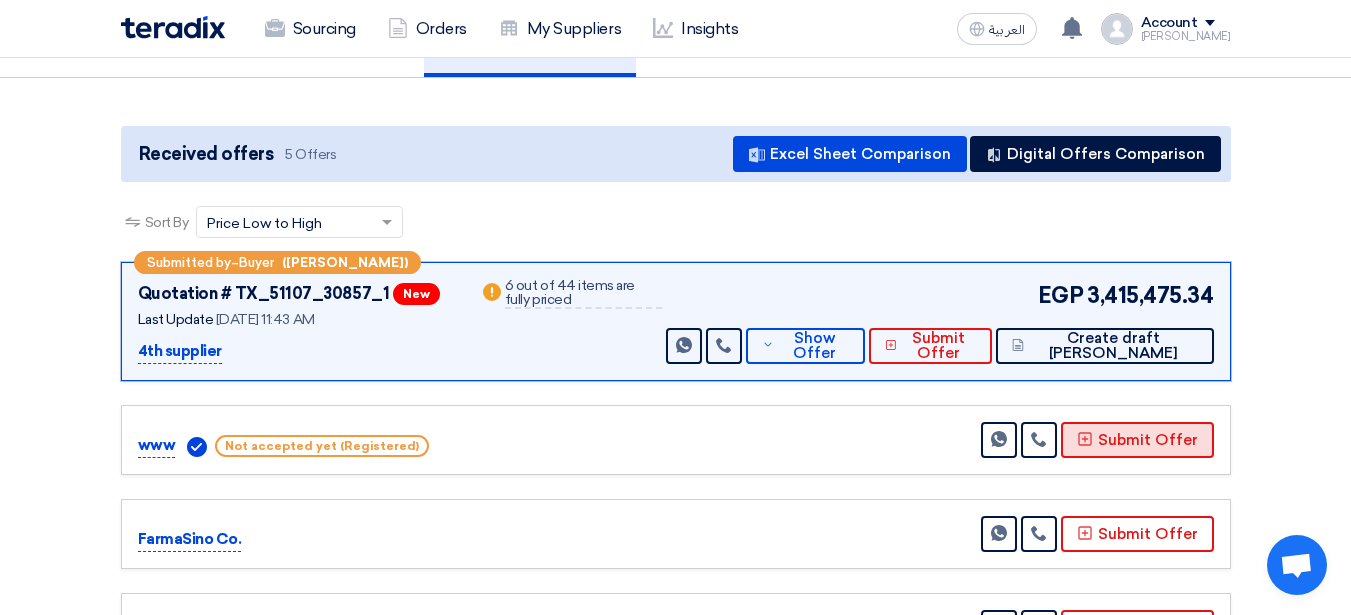 click on "Submit Offer" 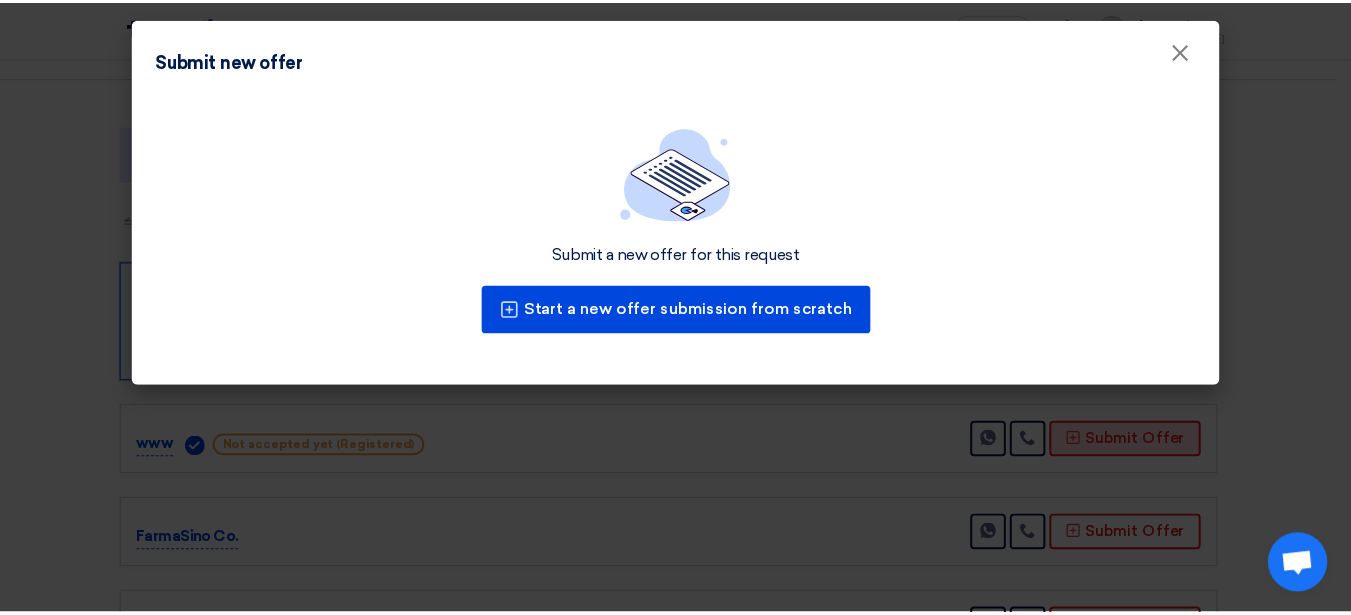 scroll, scrollTop: 0, scrollLeft: 0, axis: both 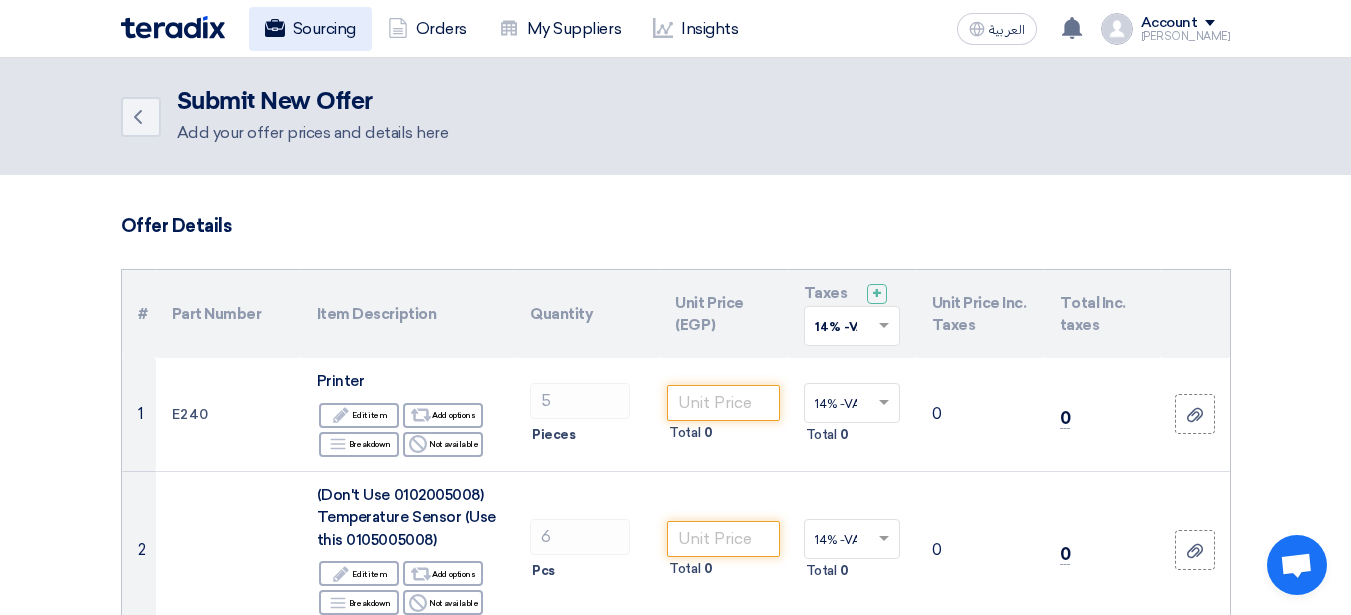click on "Sourcing" 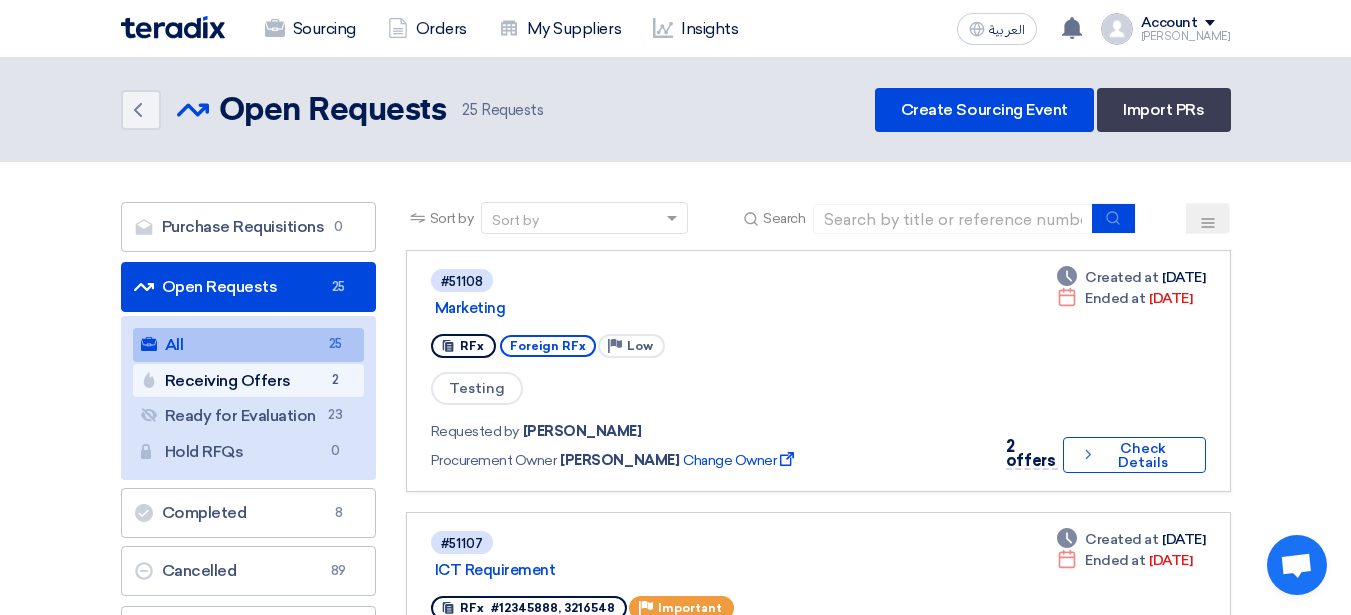 click on "Receiving Offers
Receiving Offers
2" 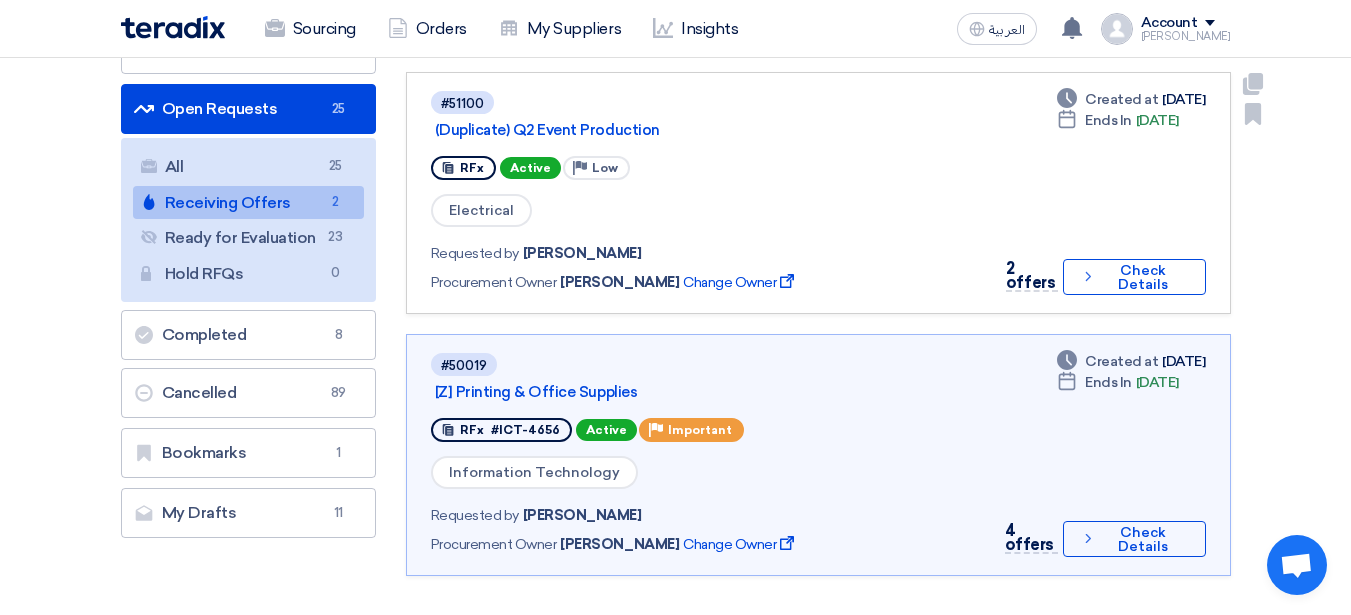 scroll, scrollTop: 192, scrollLeft: 0, axis: vertical 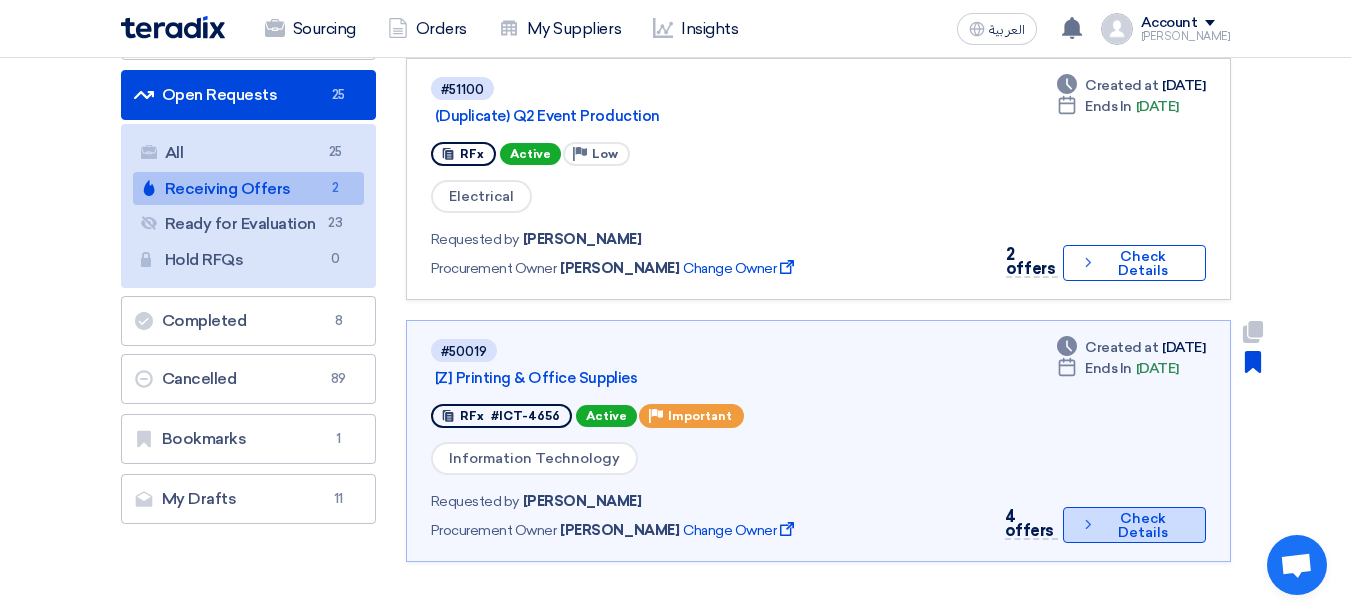 click on "Check details
Check Details" 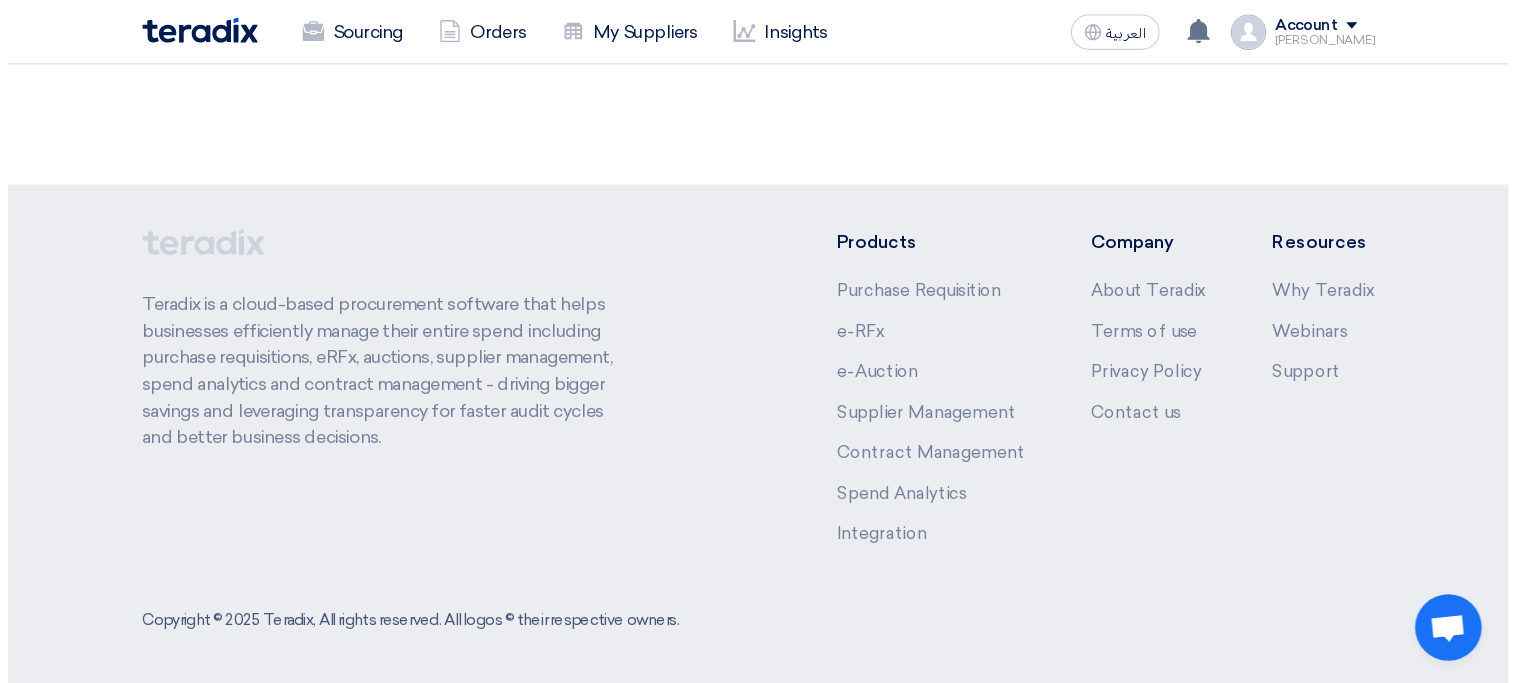 scroll, scrollTop: 0, scrollLeft: 0, axis: both 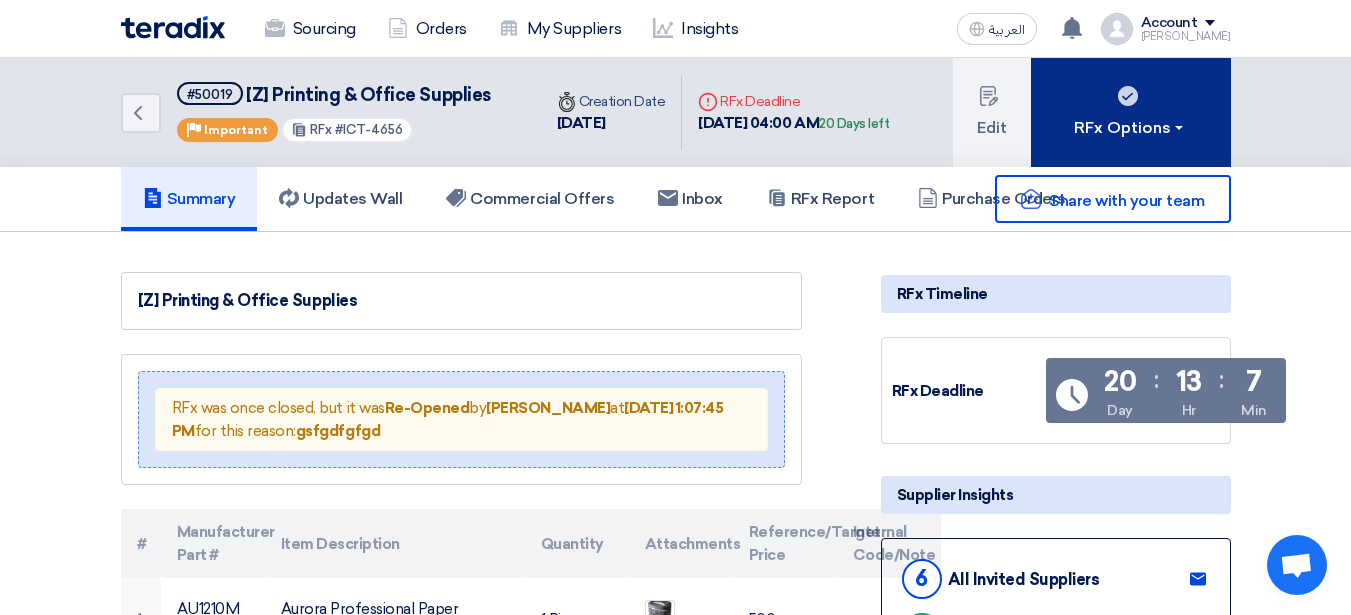 click on "RFx Options" at bounding box center (1131, 112) 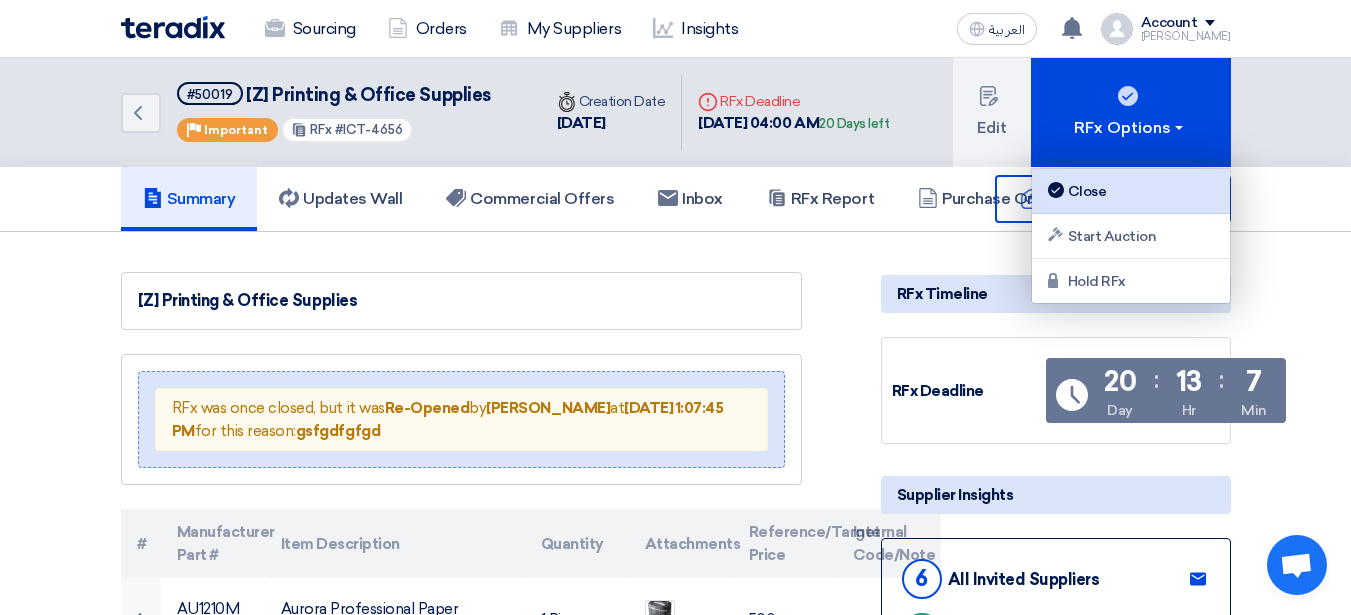 click on "Close" 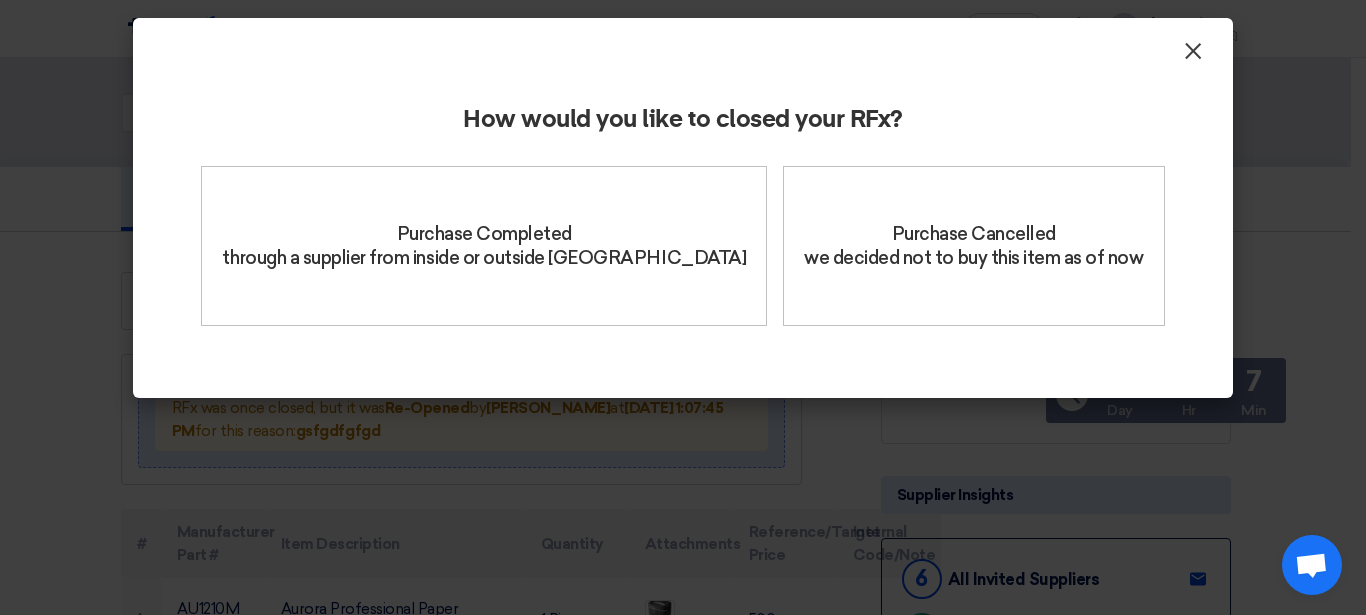 click on "×" 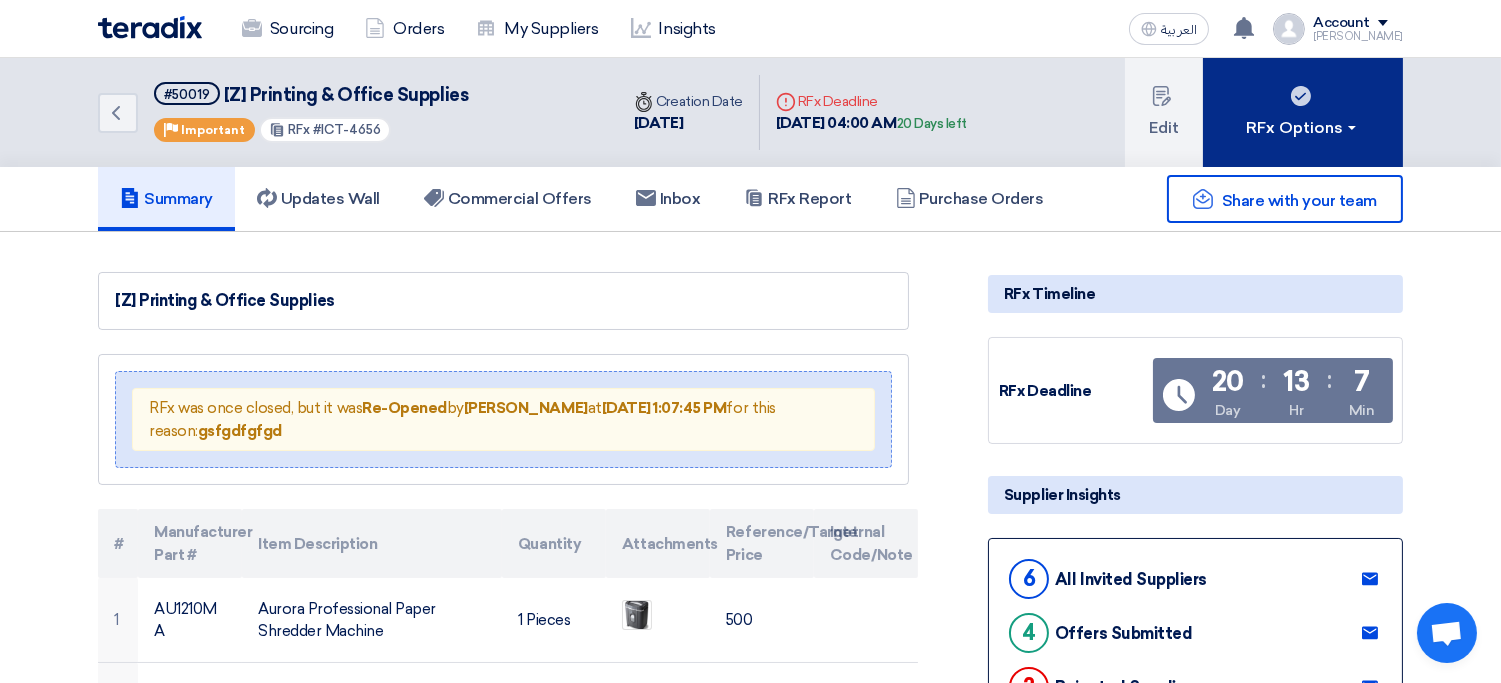 click on "RFx Options" at bounding box center [1303, 112] 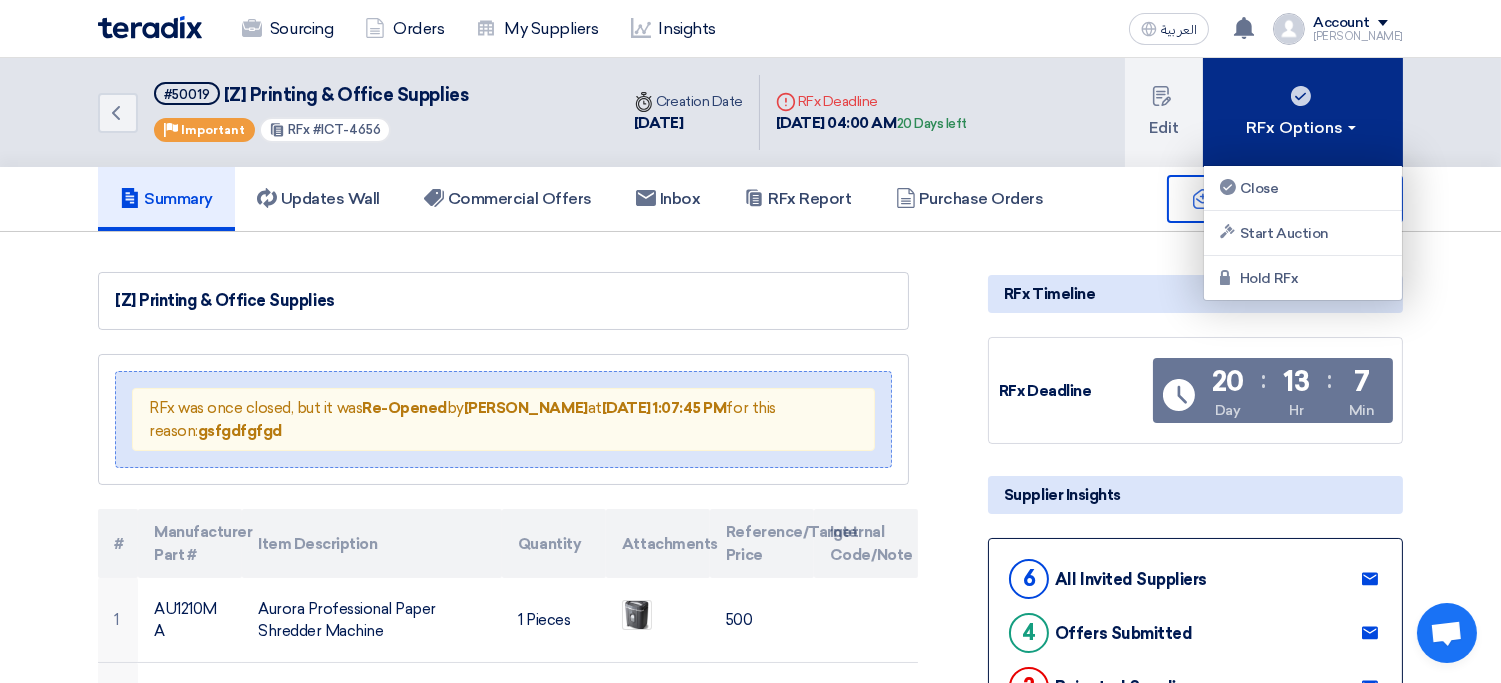 click on "RFx Options" at bounding box center [1303, 112] 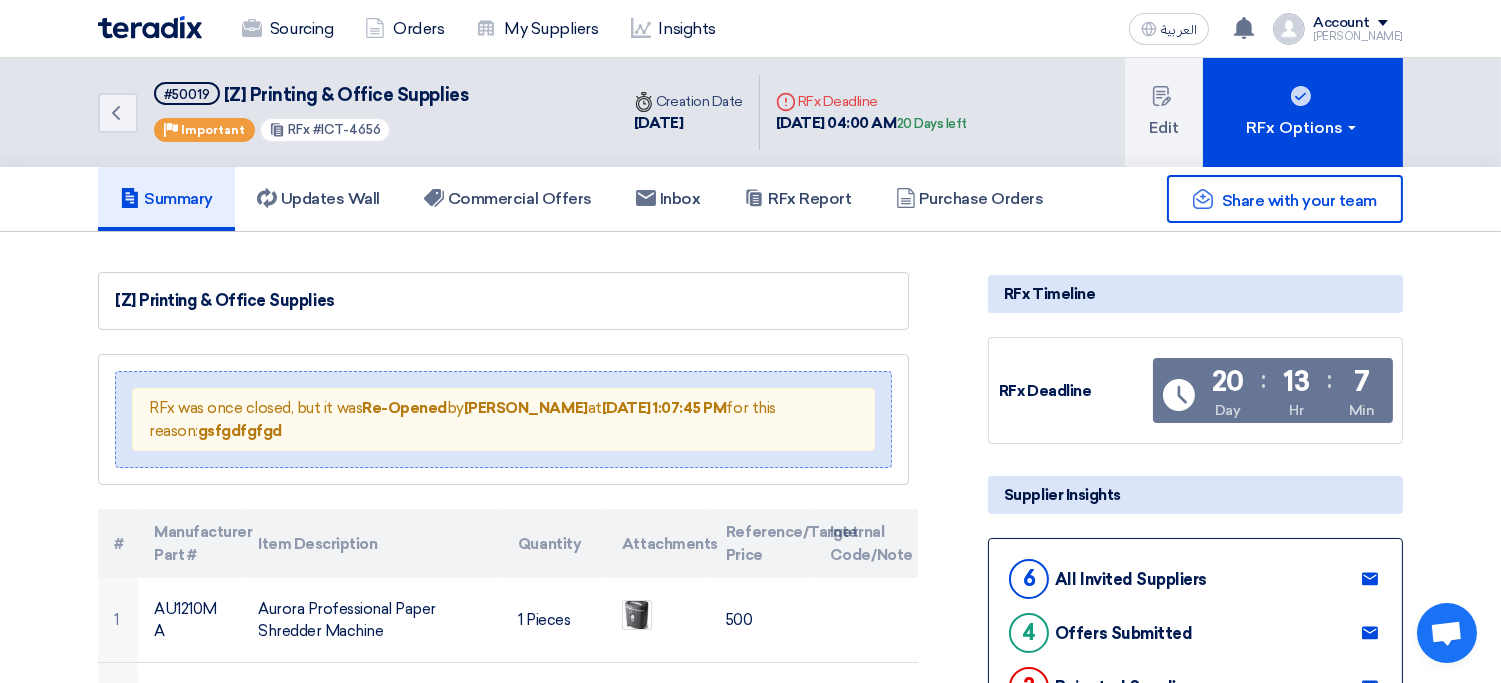click on "Back
#50019
[Z] Printing & Office Supplies
Priority
Important
RFx
#ICT-4656
Time
Creation Date
[DATE]
Deadline" 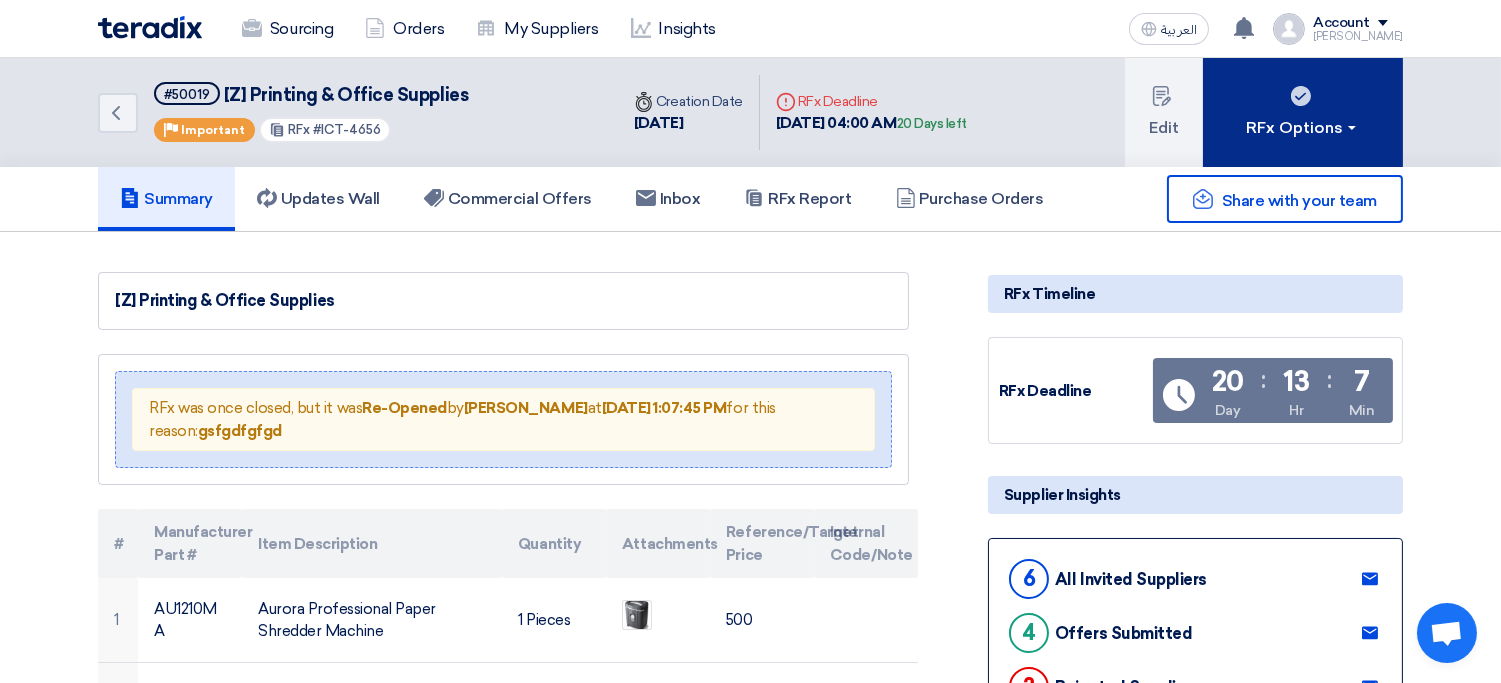 click on "RFx Options" at bounding box center [1303, 112] 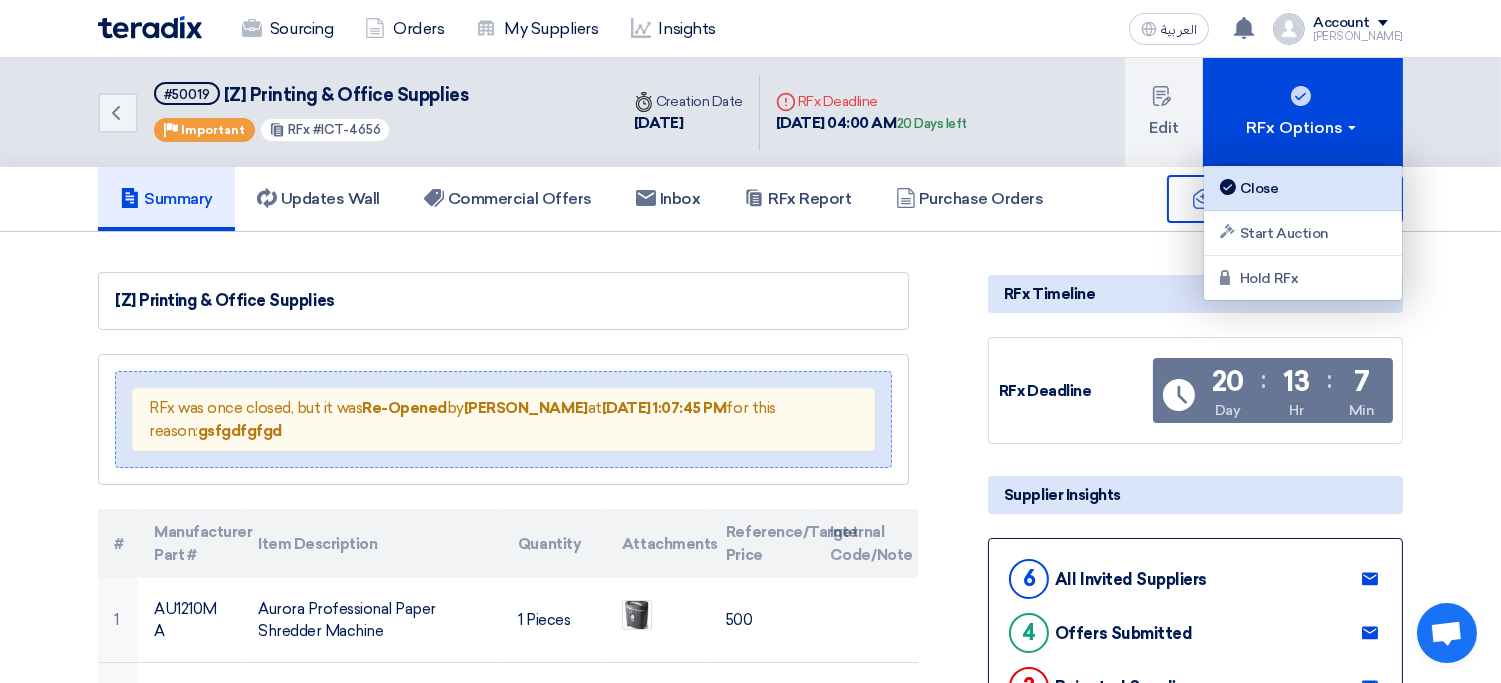click on "Close" 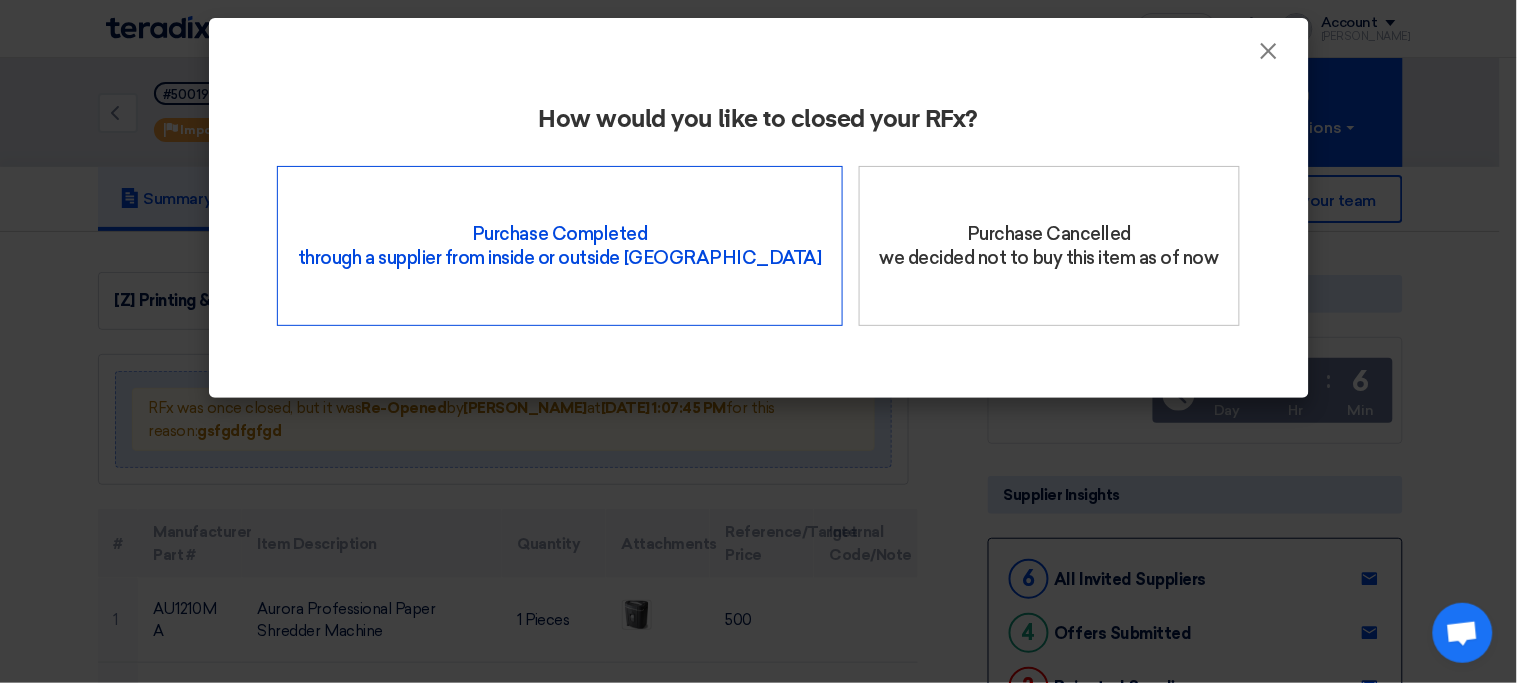 click on "Purchase Completed   through a supplier from inside or outside Teradix" 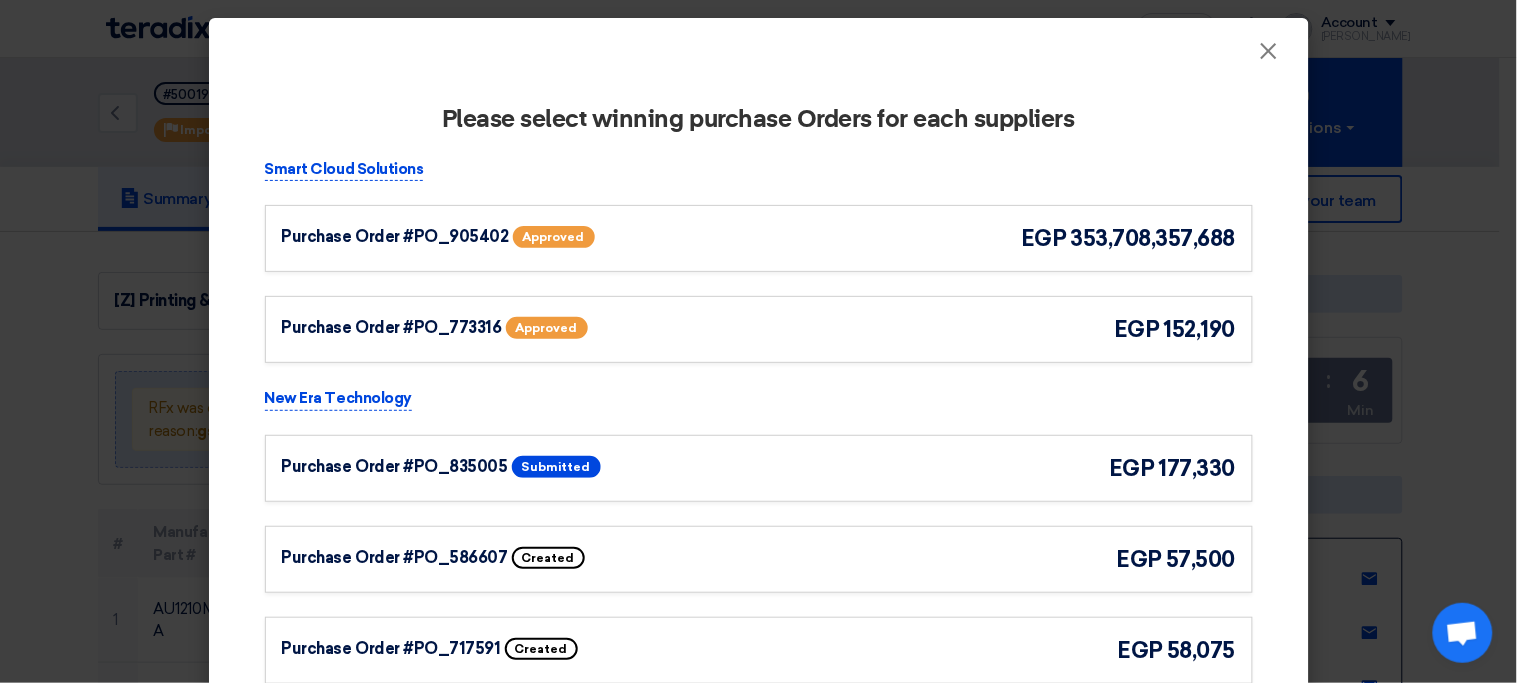 click on "Purchase Order #PO_905402
Approved
egp
353,708,357,688" 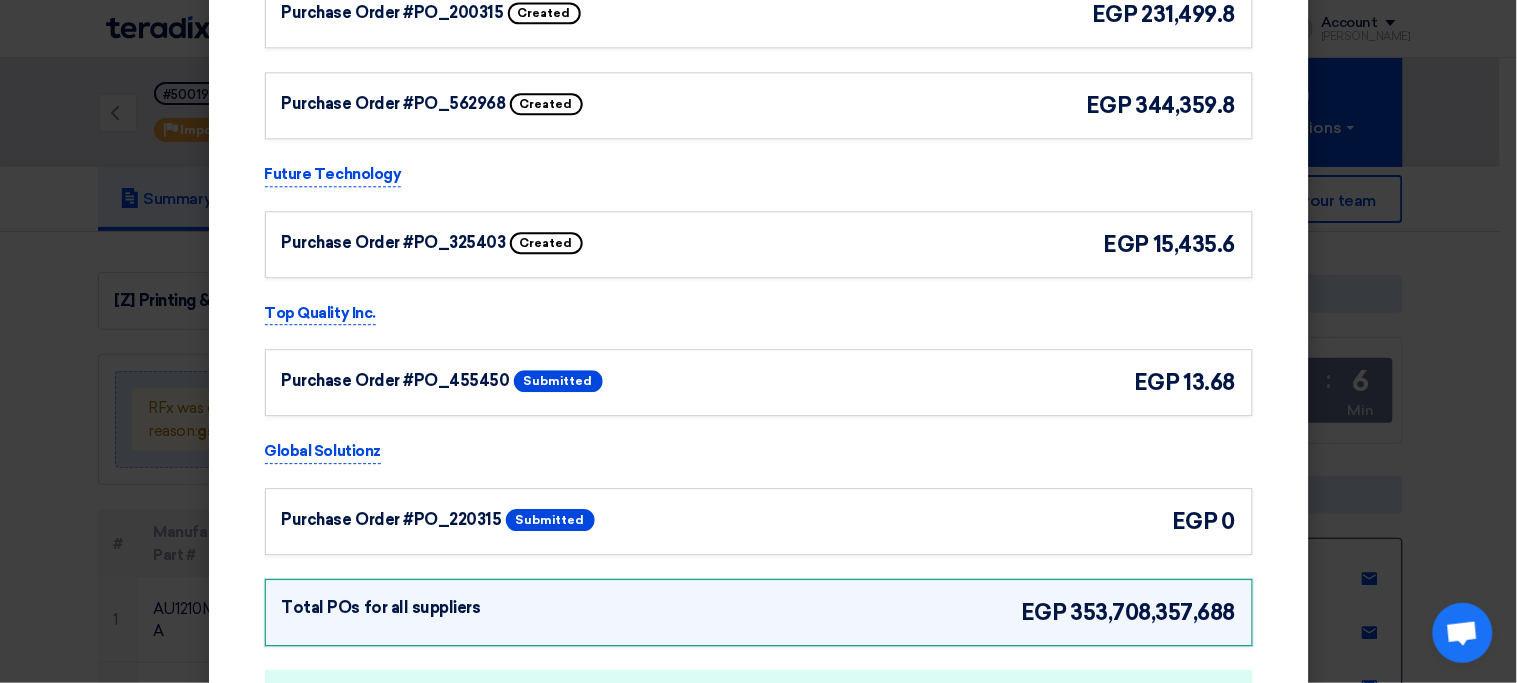 scroll, scrollTop: 7391, scrollLeft: 0, axis: vertical 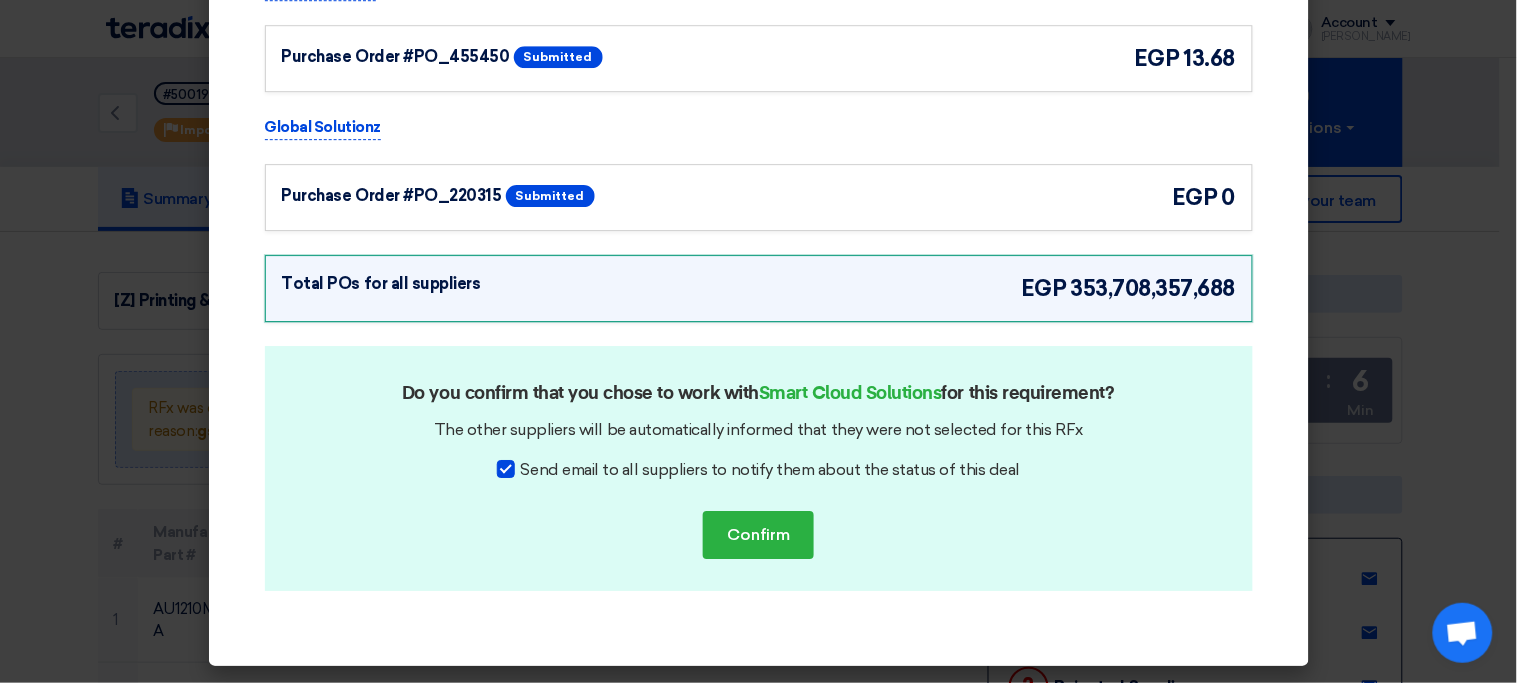 click on "Purchase Order #PO_220315
Submitted" 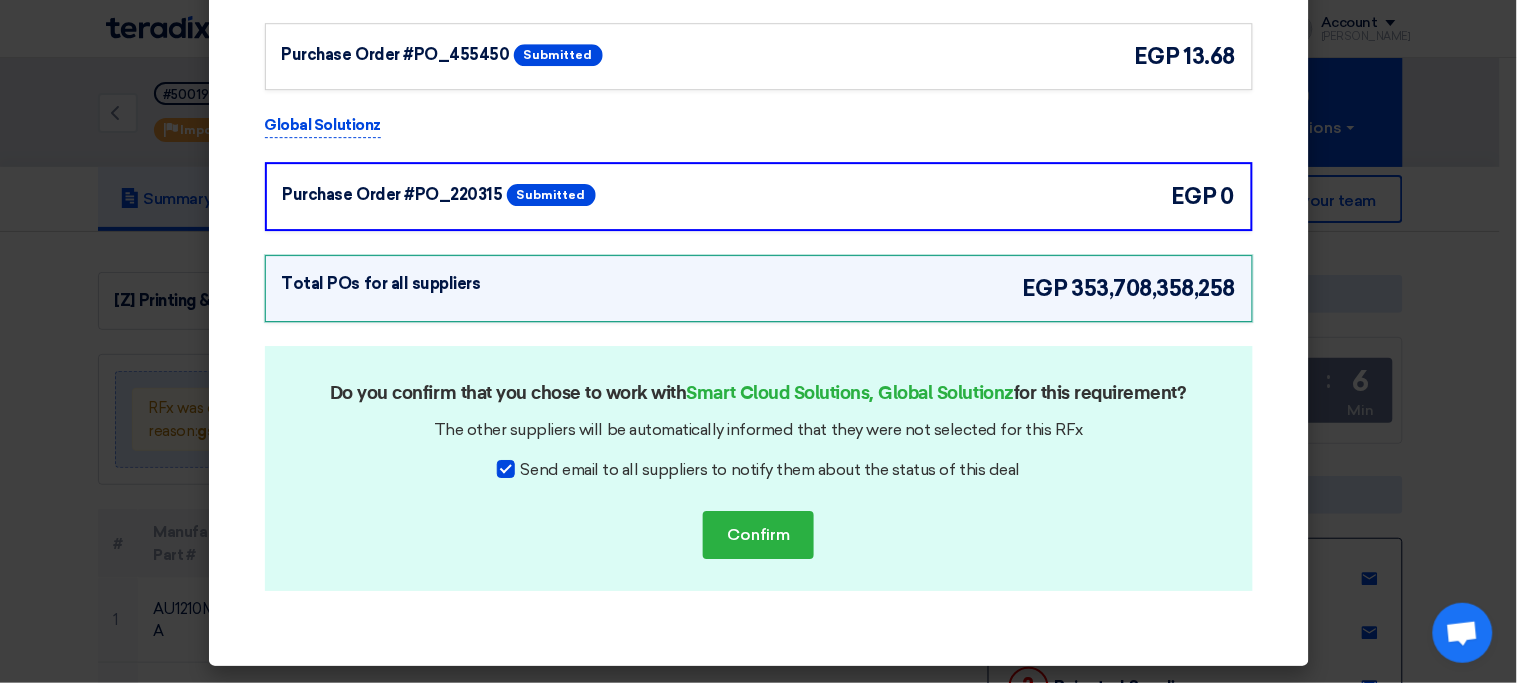 click on "Purchase Order #PO_455450
Submitted
egp
13.68" 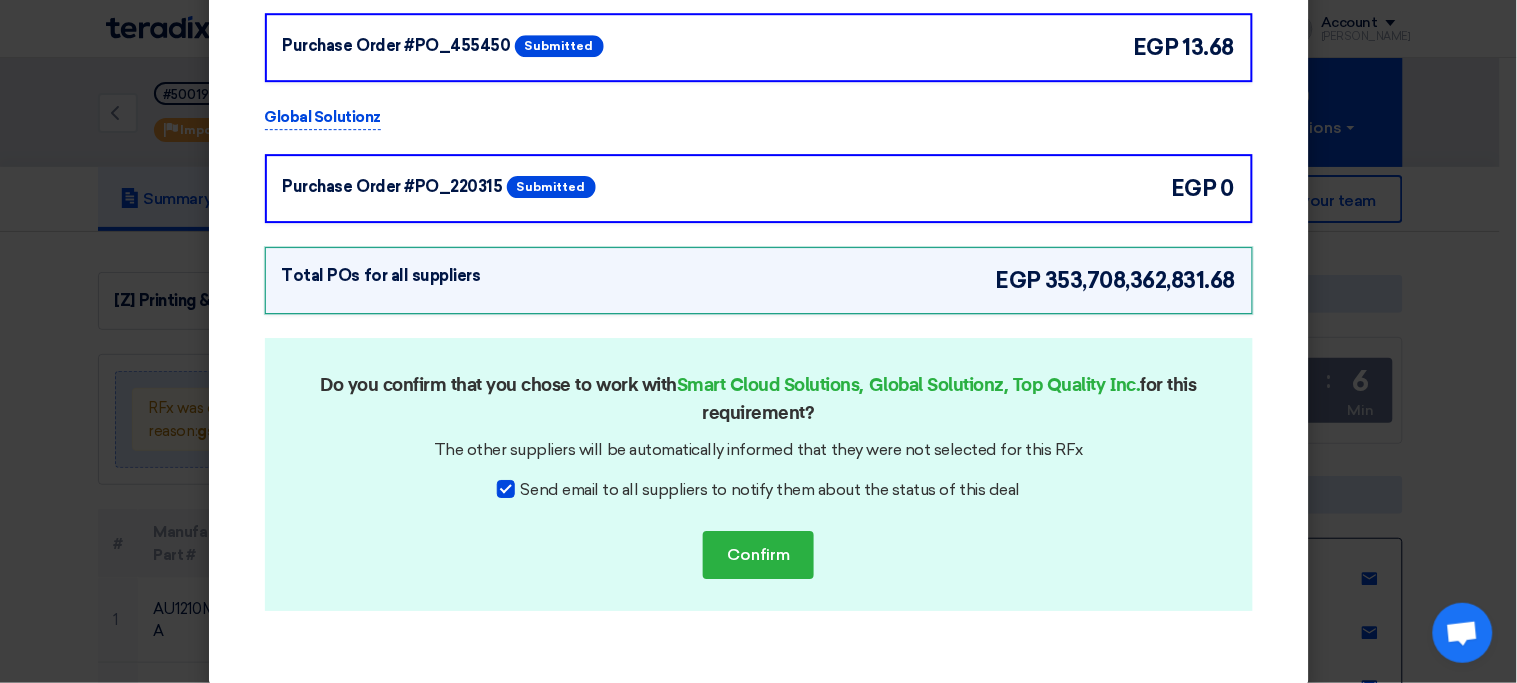 click on "Purchase Order #PO_220315
Submitted
egp
0" 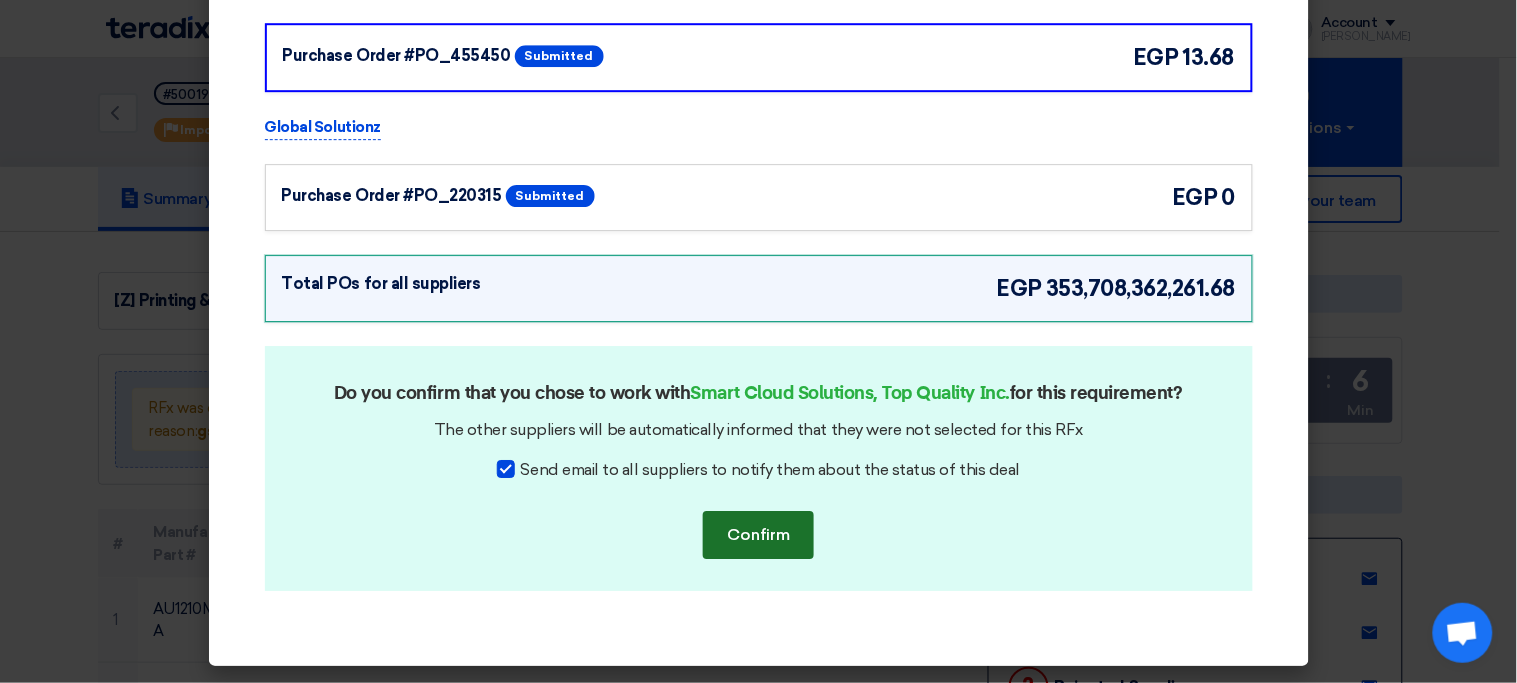 click on "Confirm" 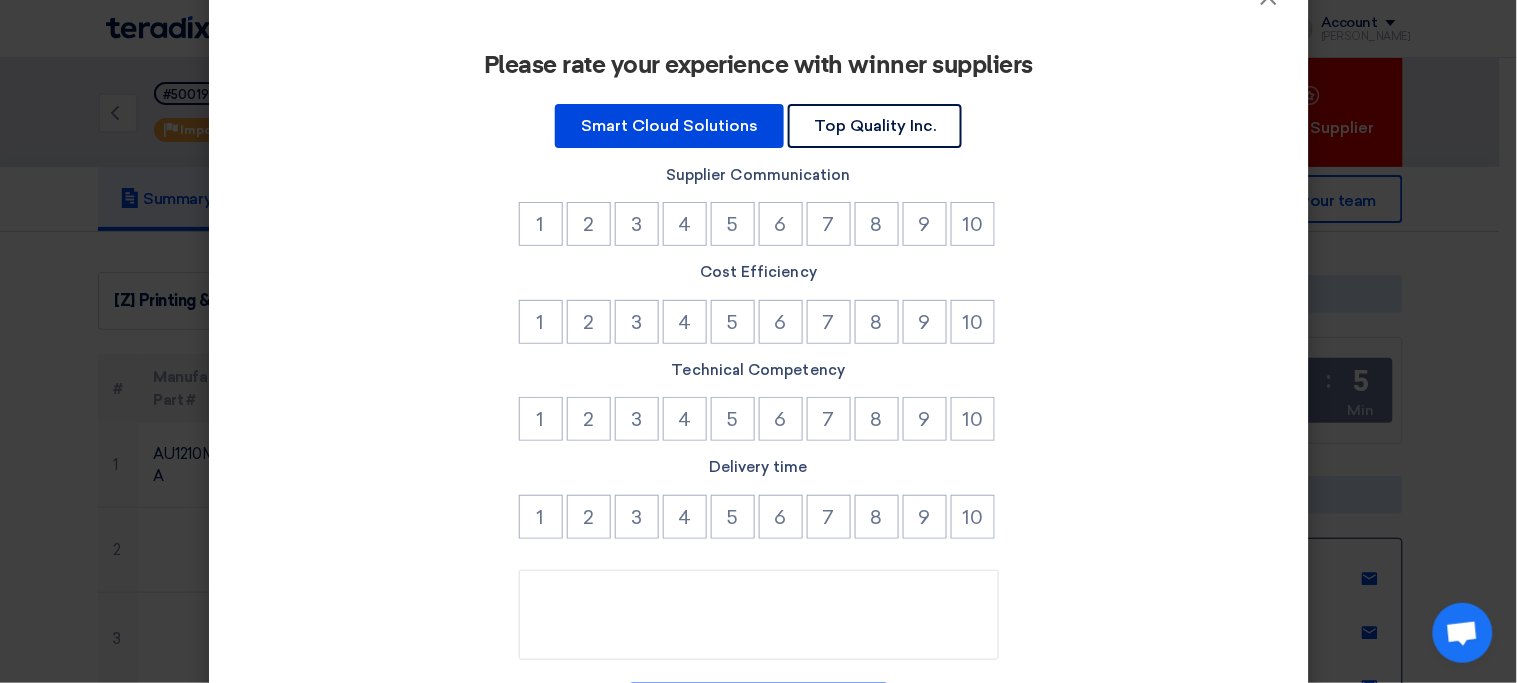 scroll, scrollTop: 83, scrollLeft: 0, axis: vertical 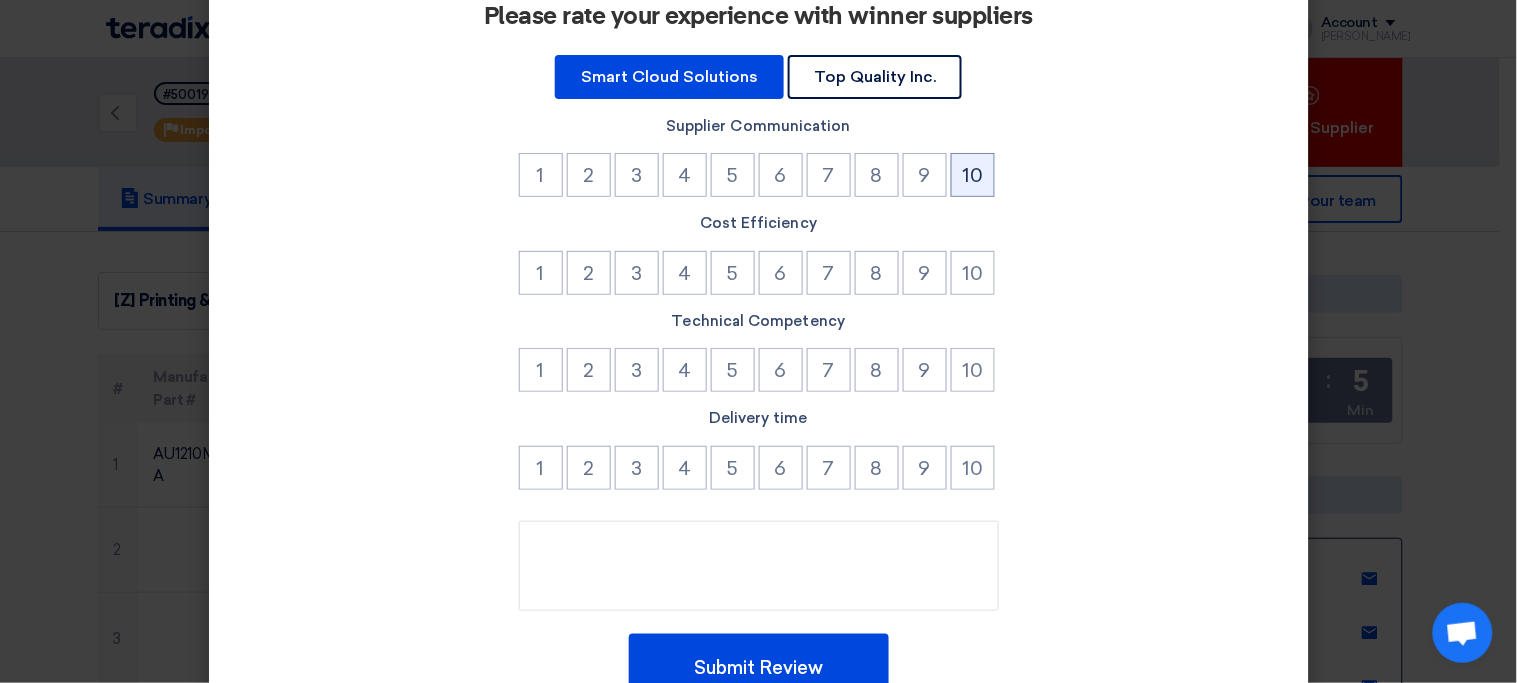 click on "10" 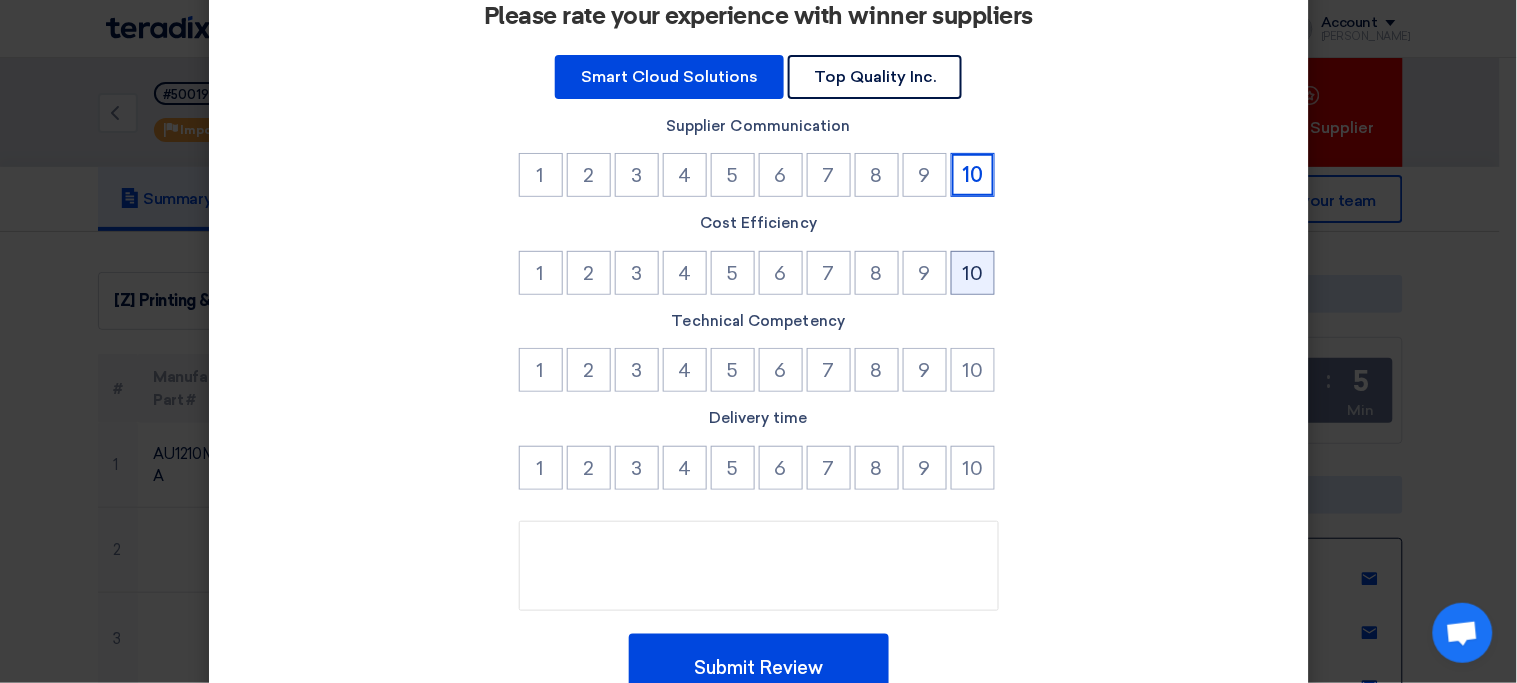click on "10" 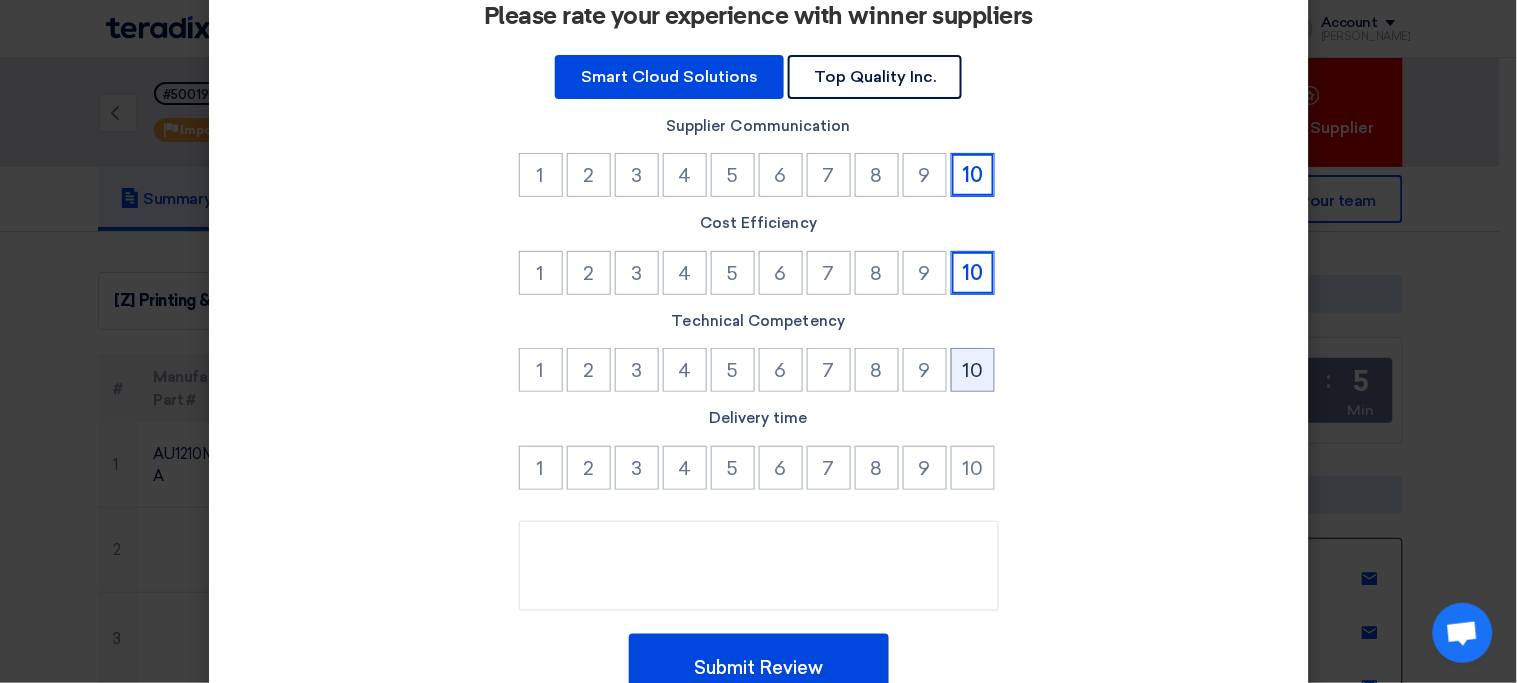 click on "10" 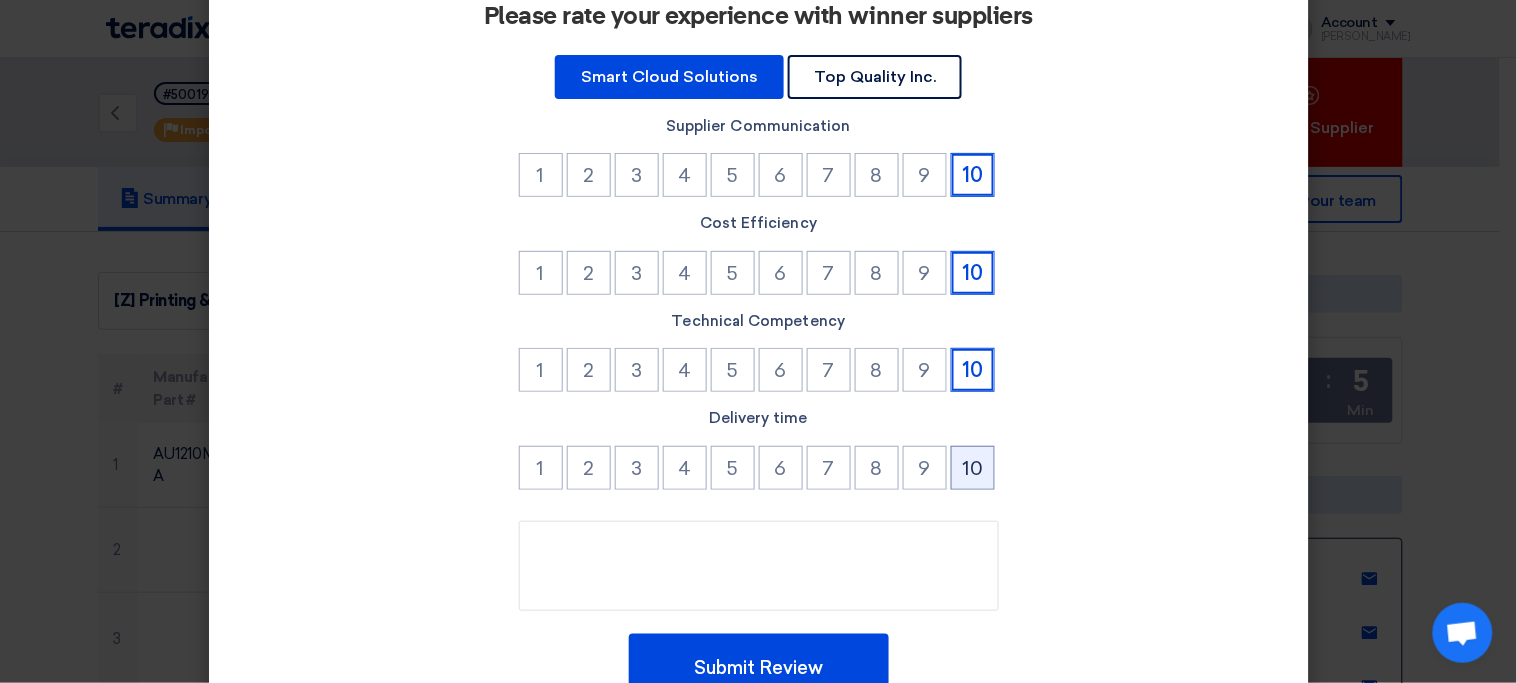 click on "10" 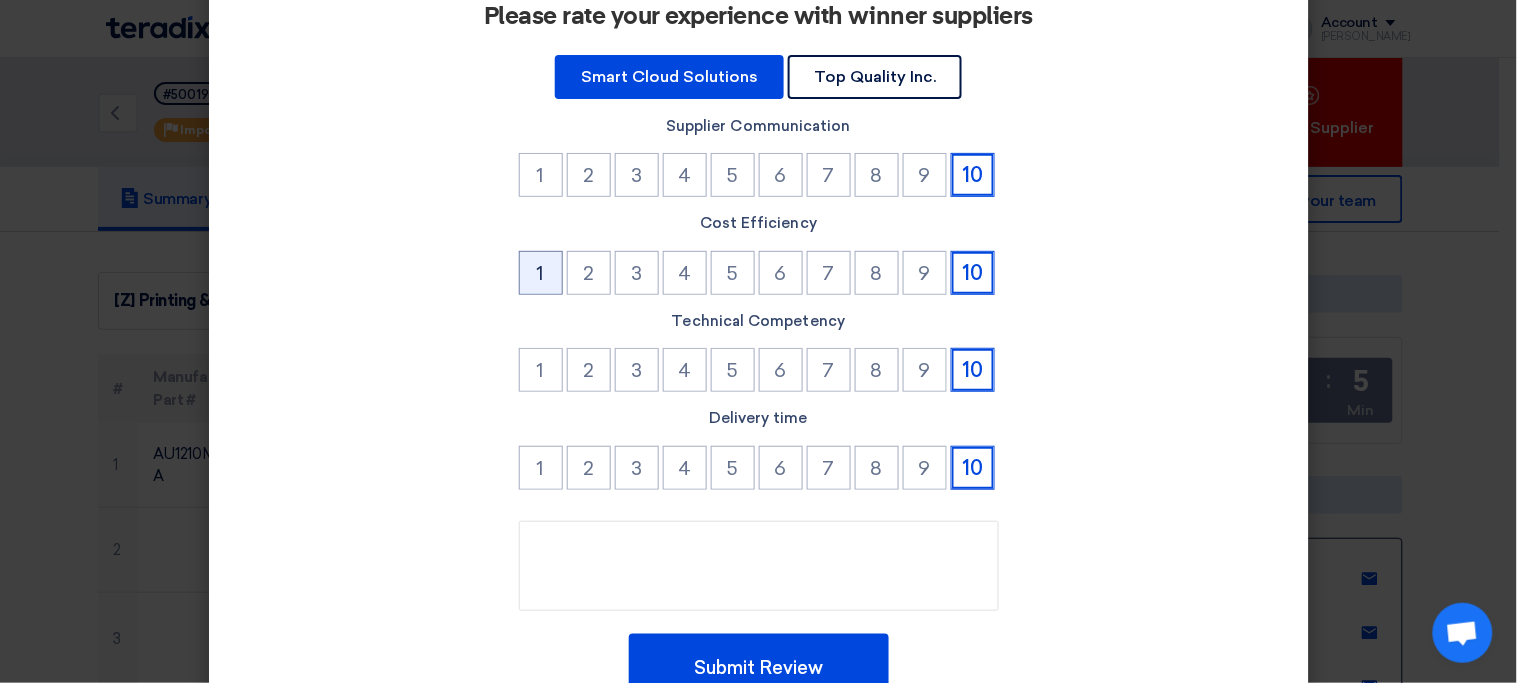 click on "1" 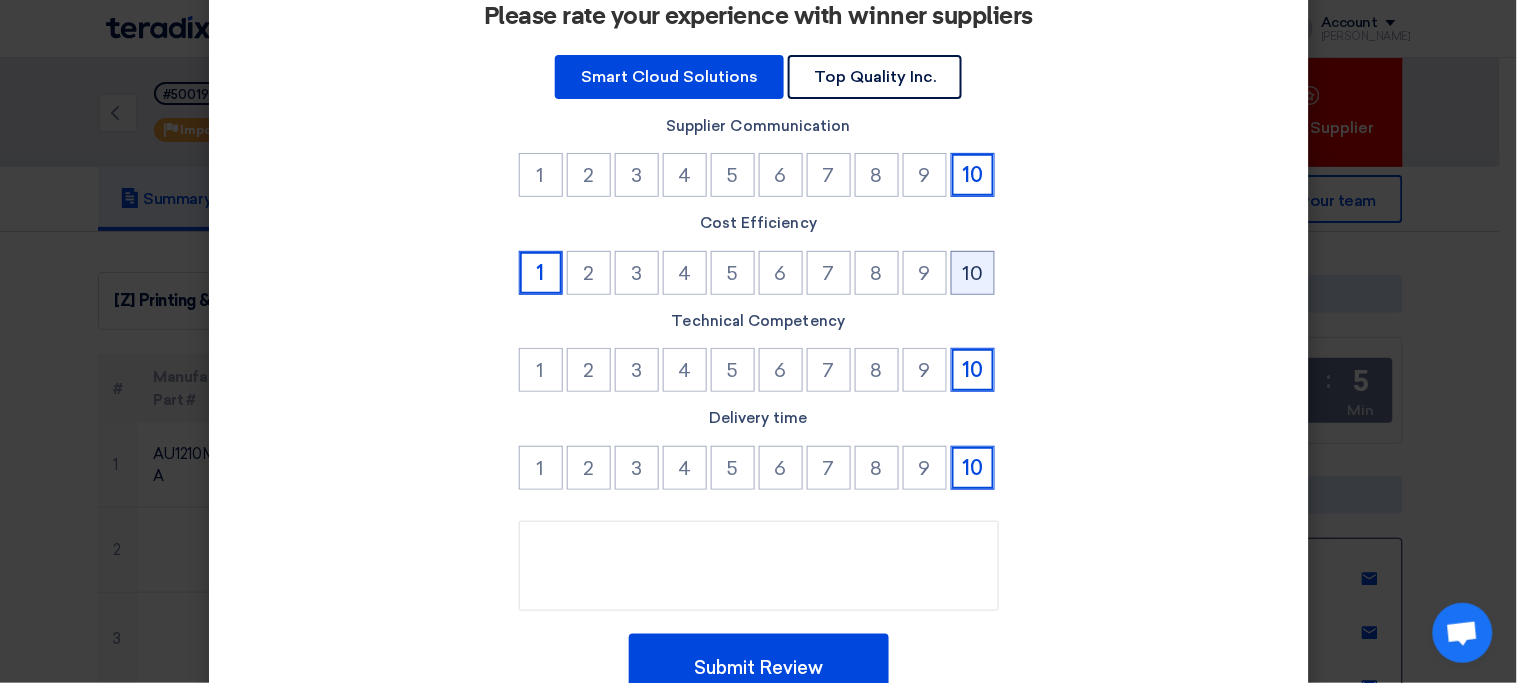 click on "10" 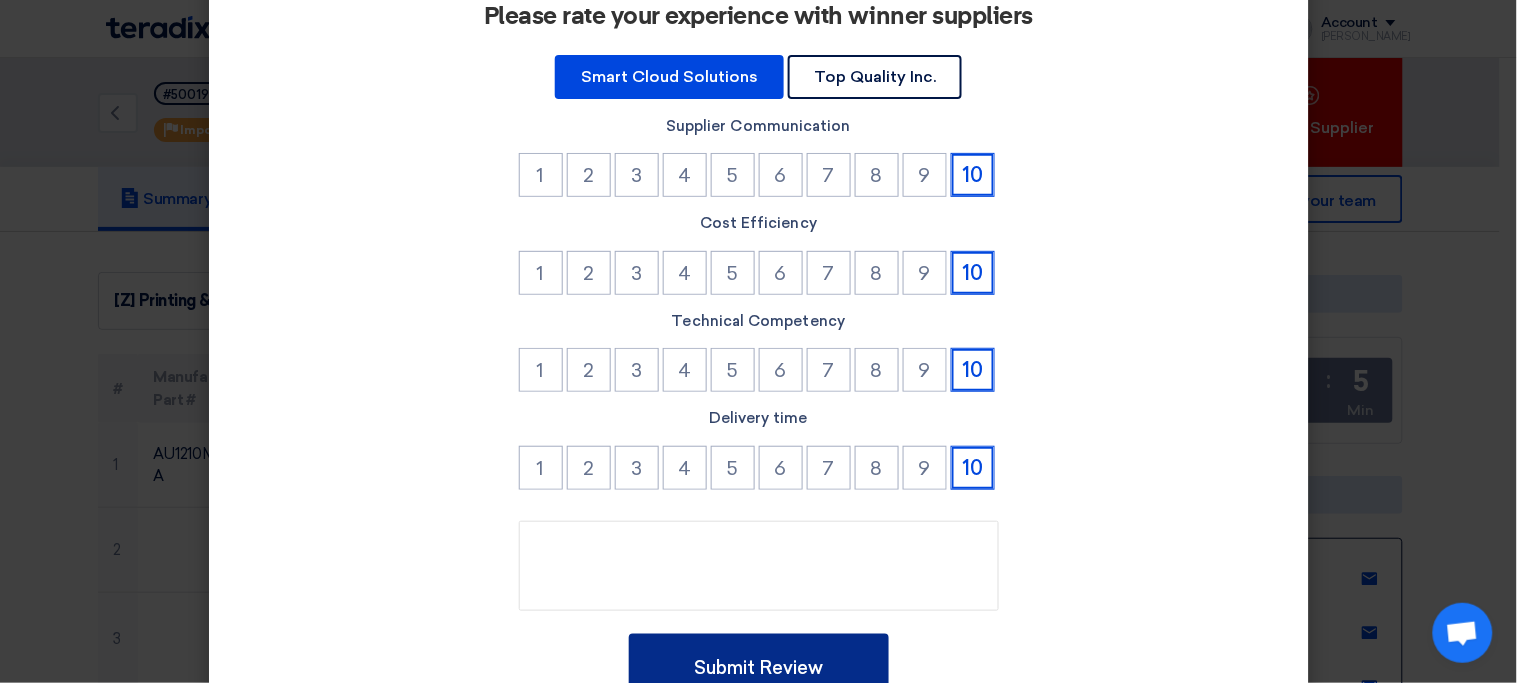 click on "Submit Review" 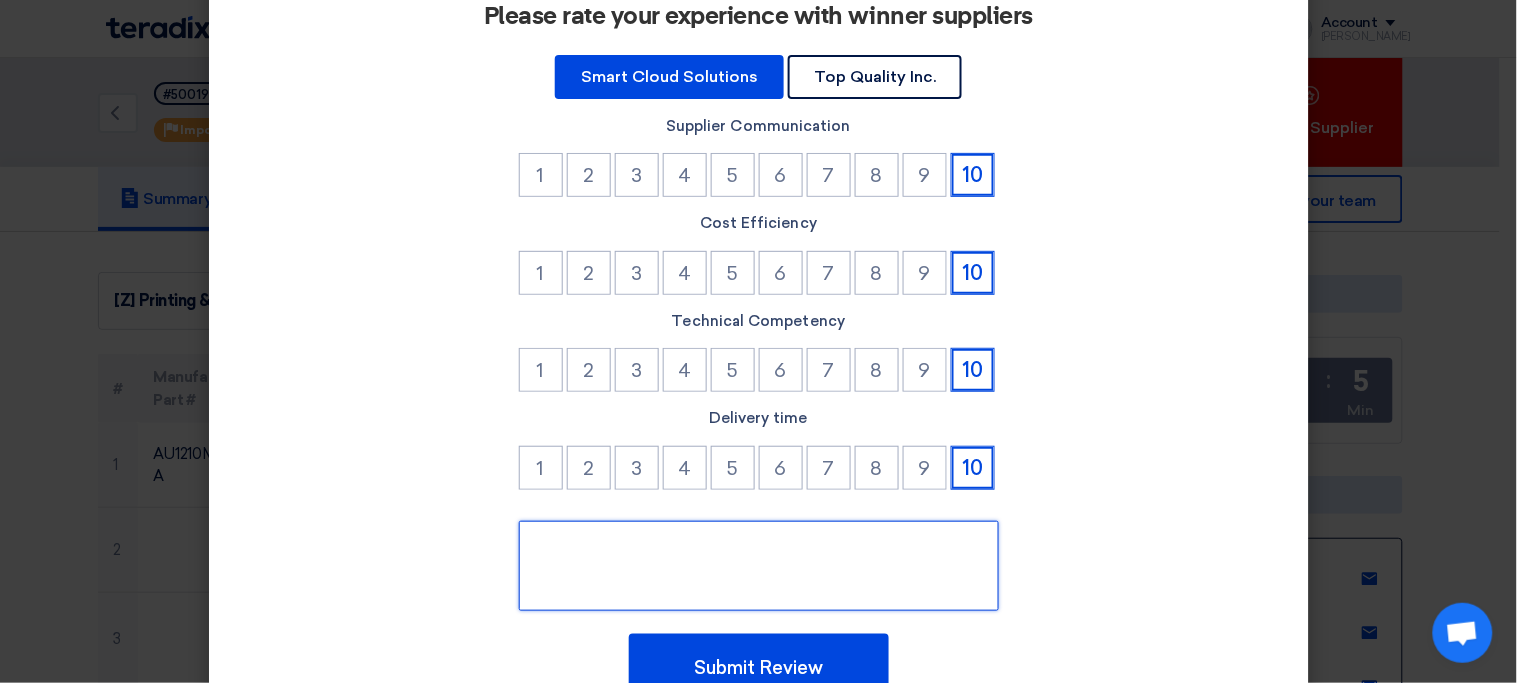 click 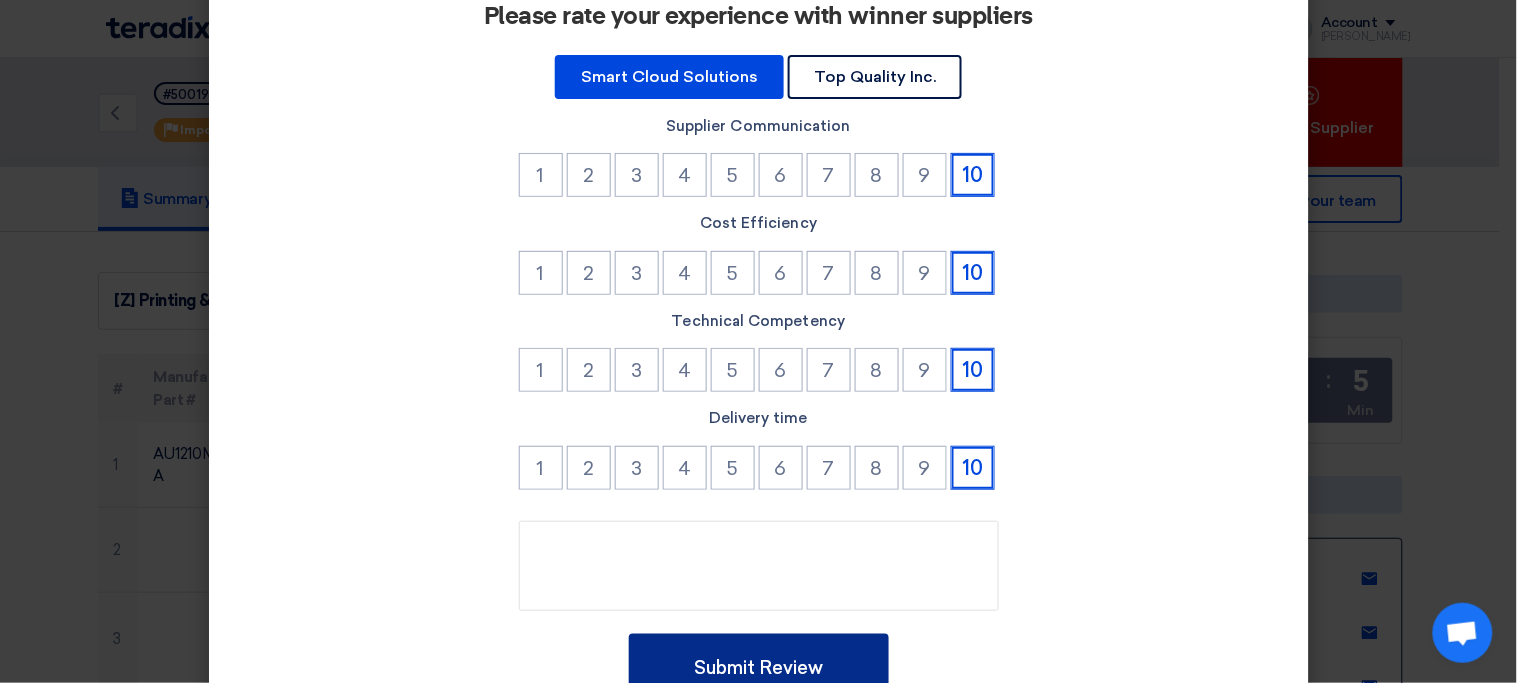 click on "Submit Review" 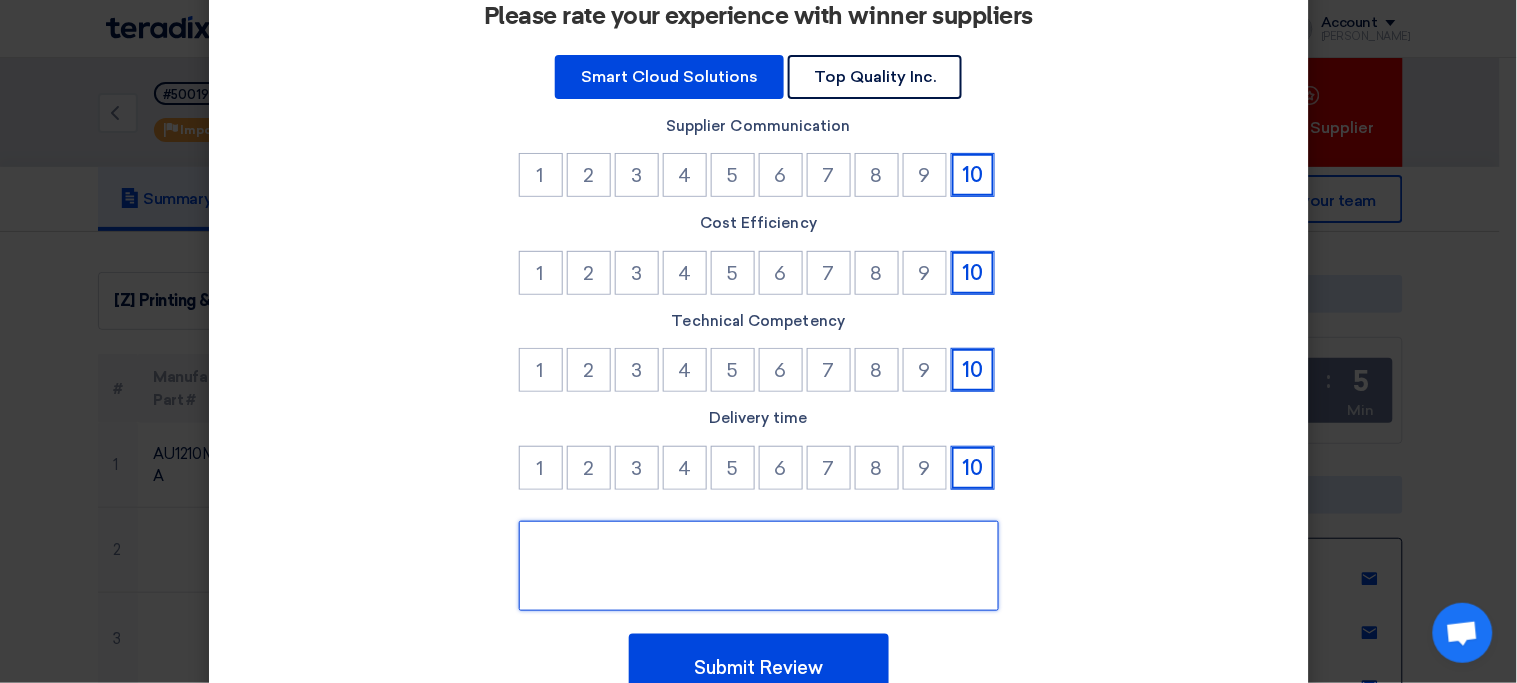 click 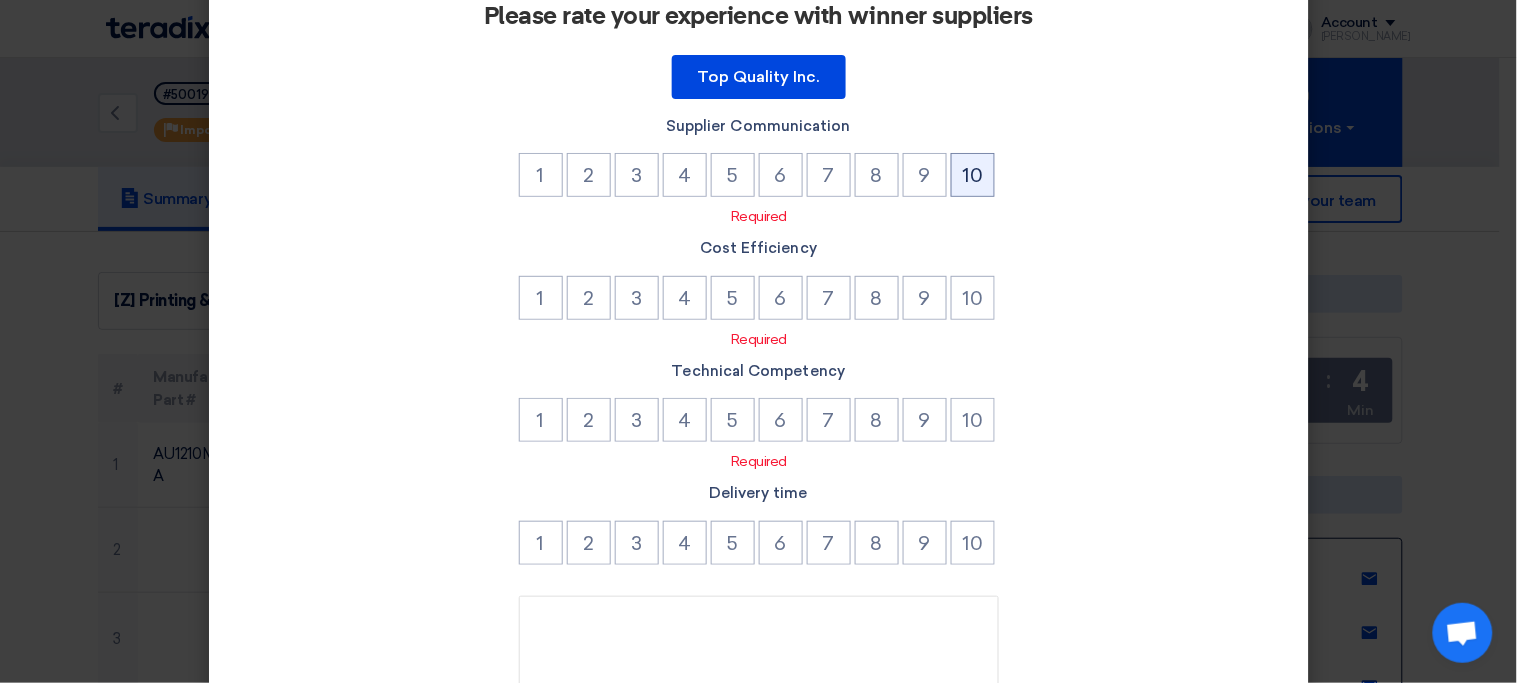 click on "10" 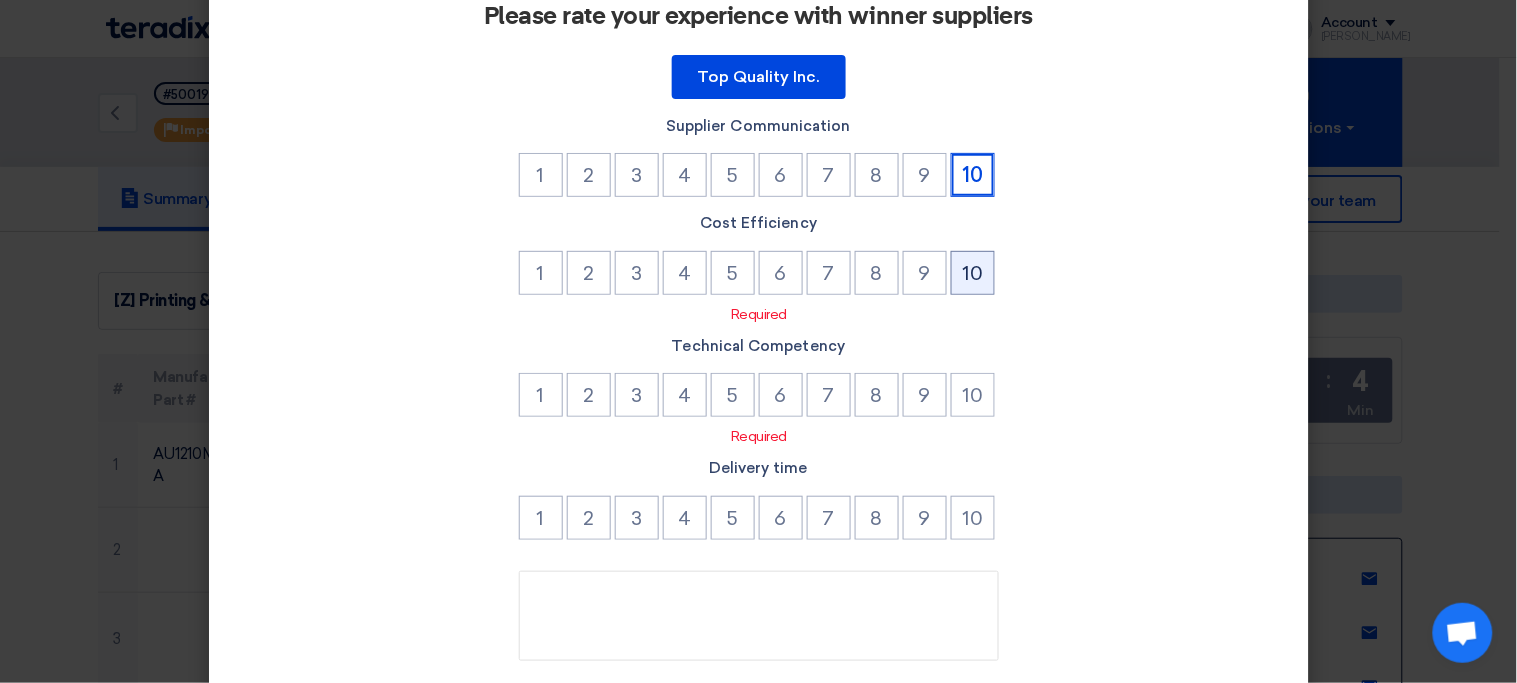 click on "10" 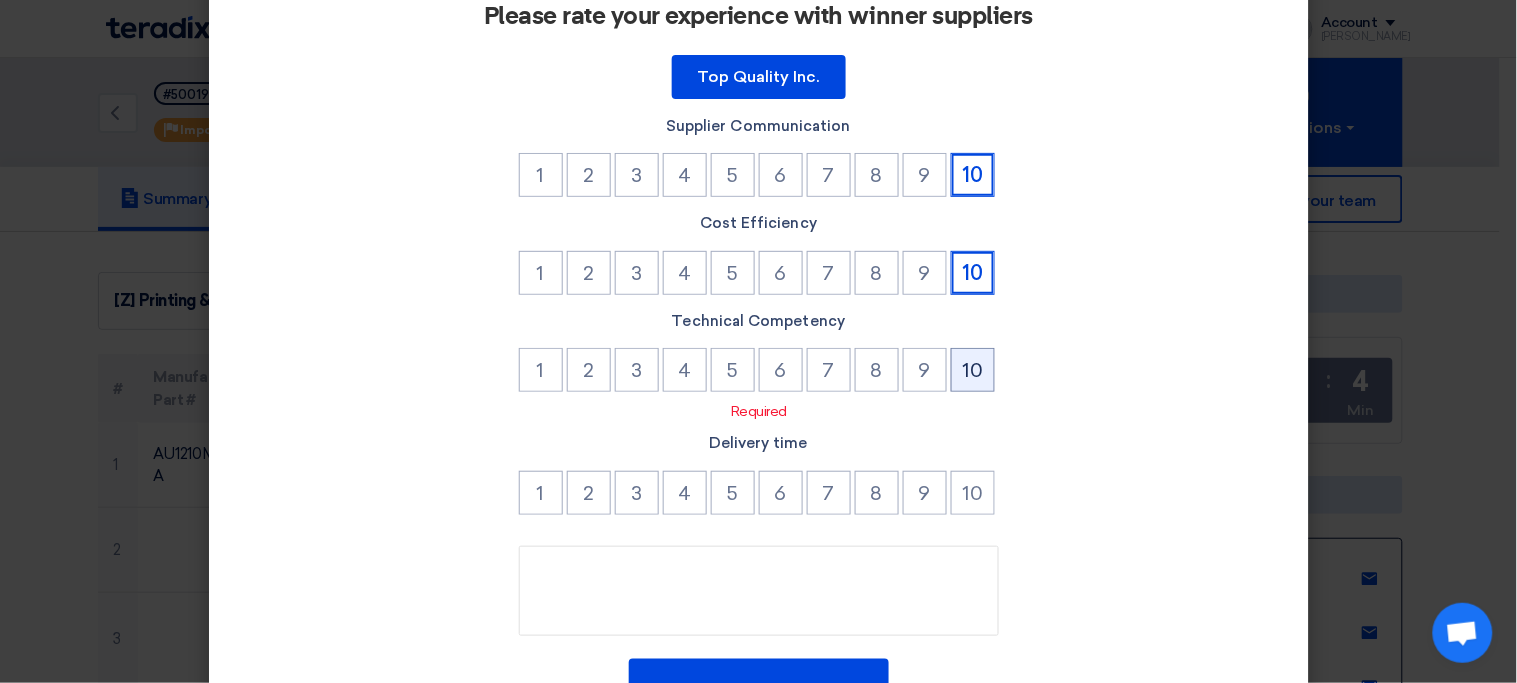 click on "10" 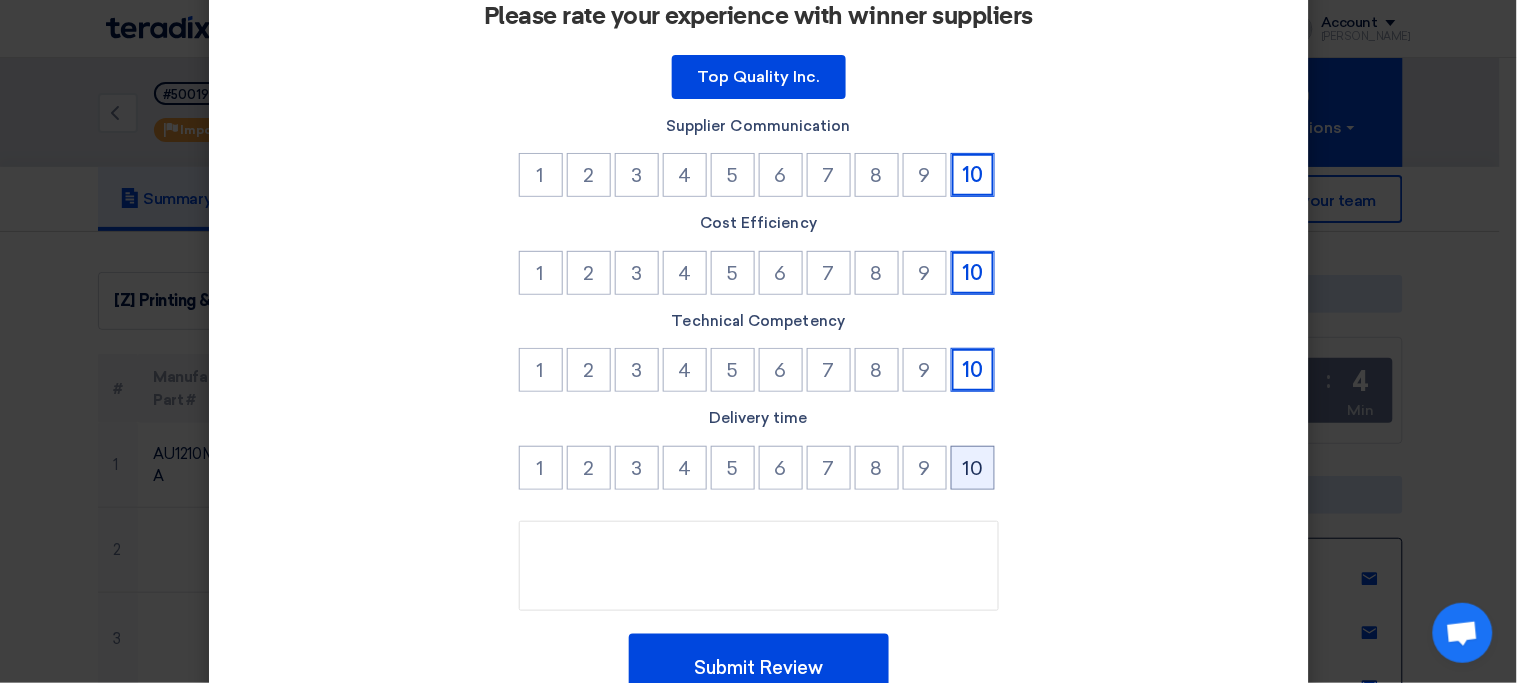 click on "10" 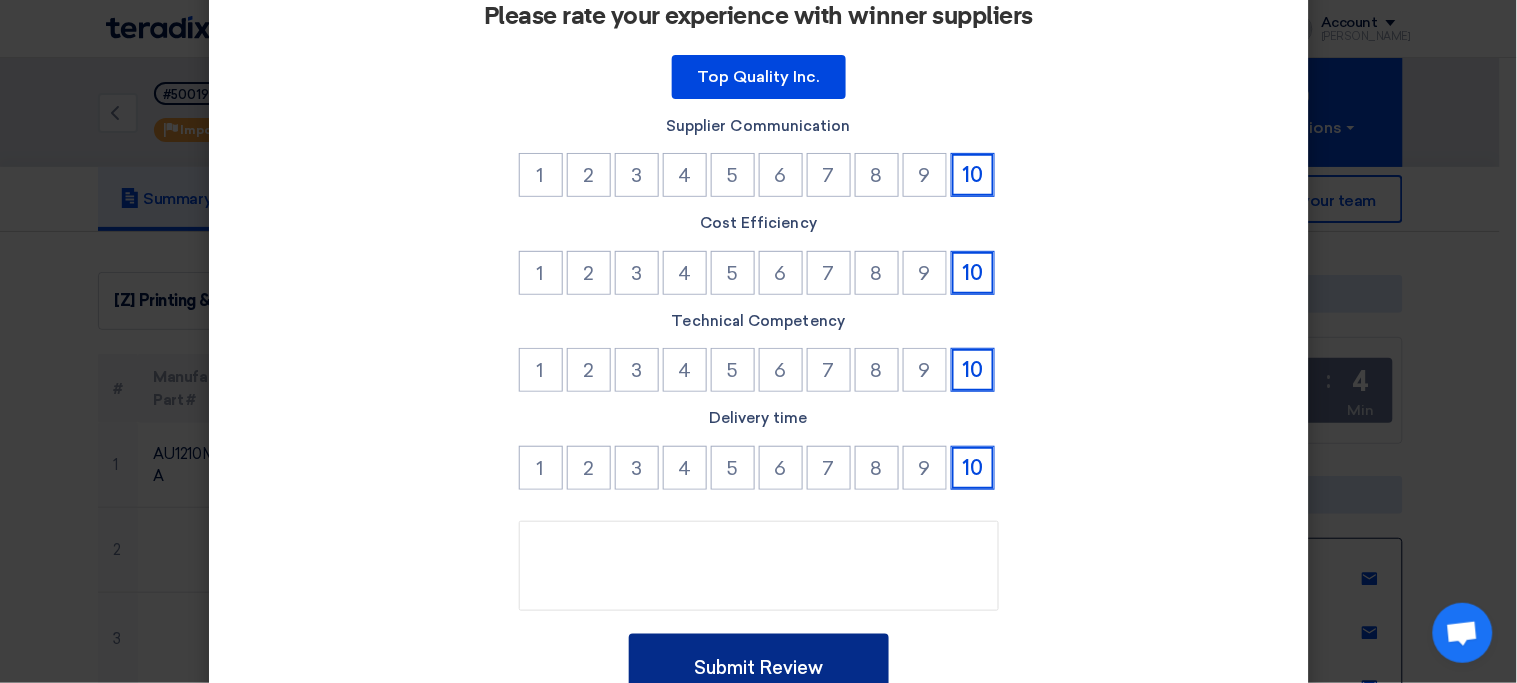 click on "Submit Review" 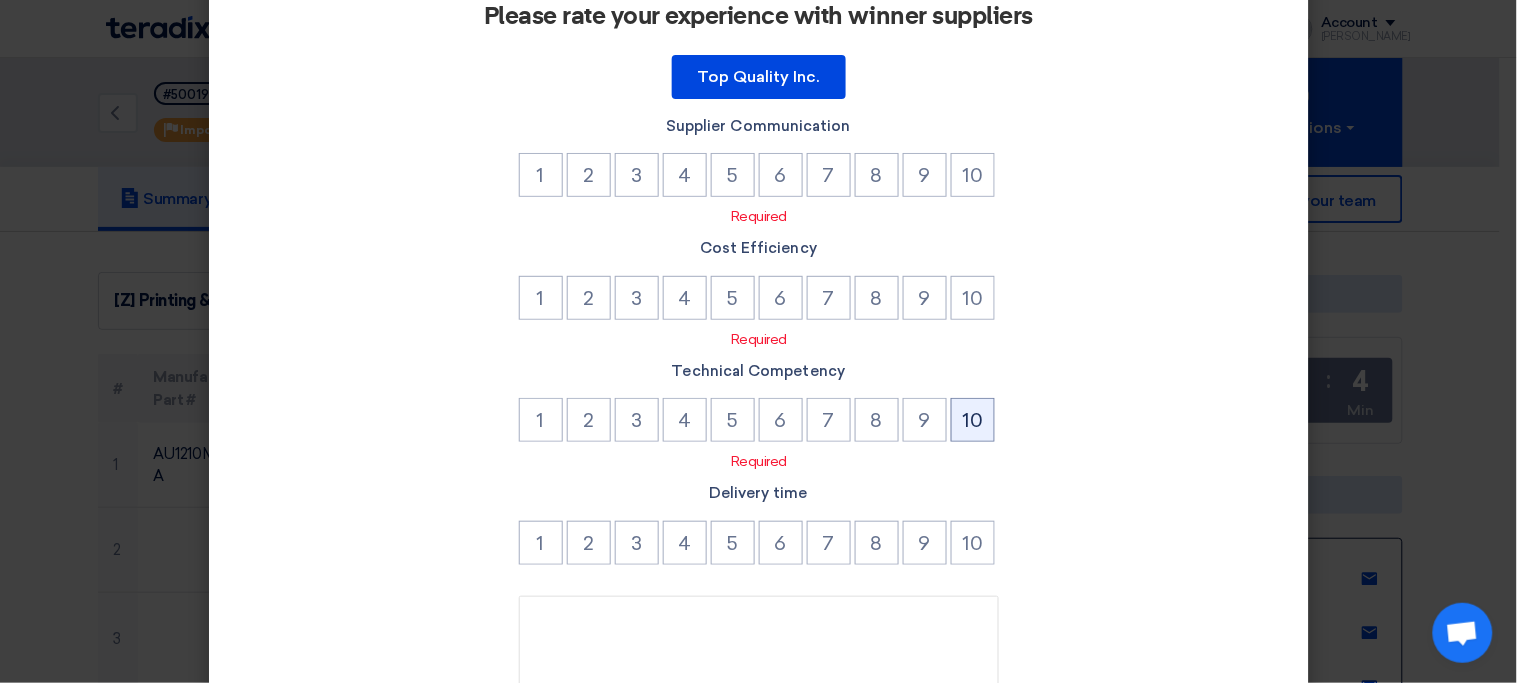 click on "10" 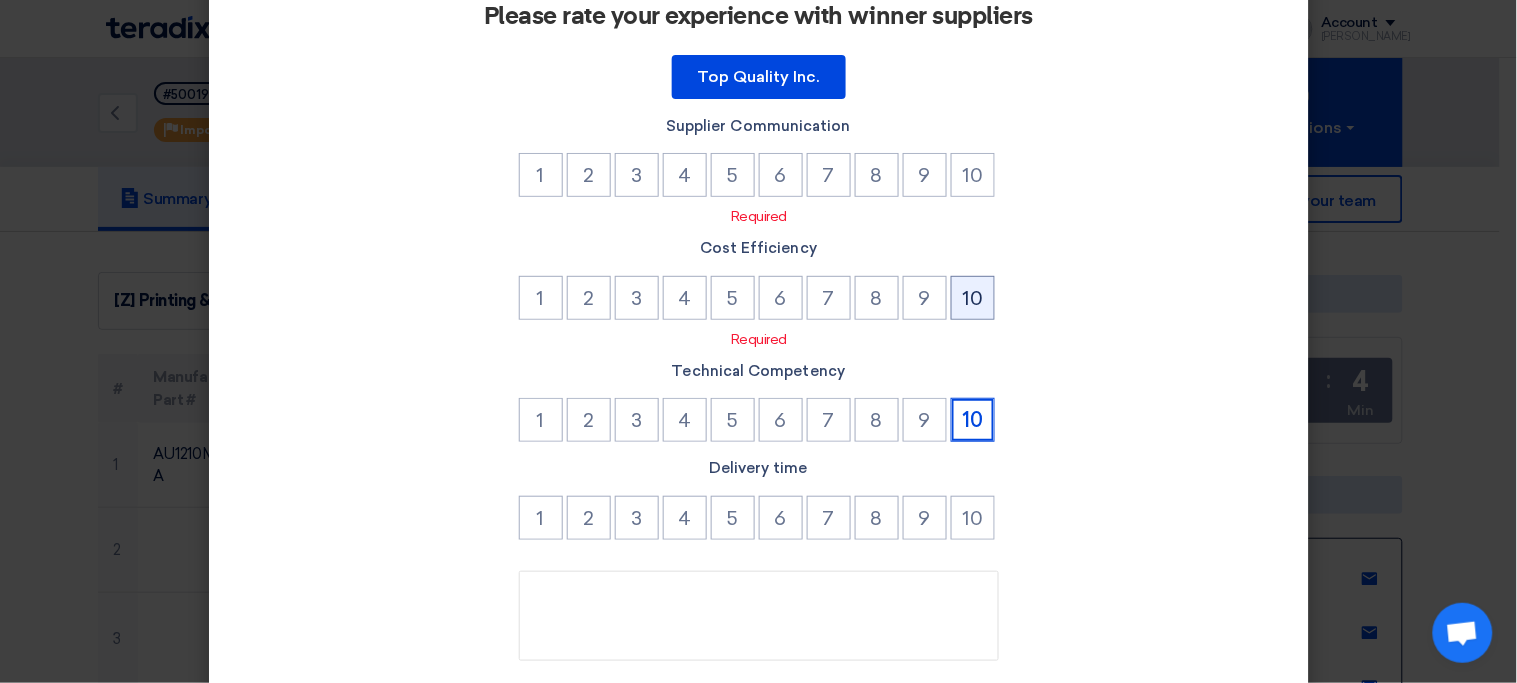 click on "10" 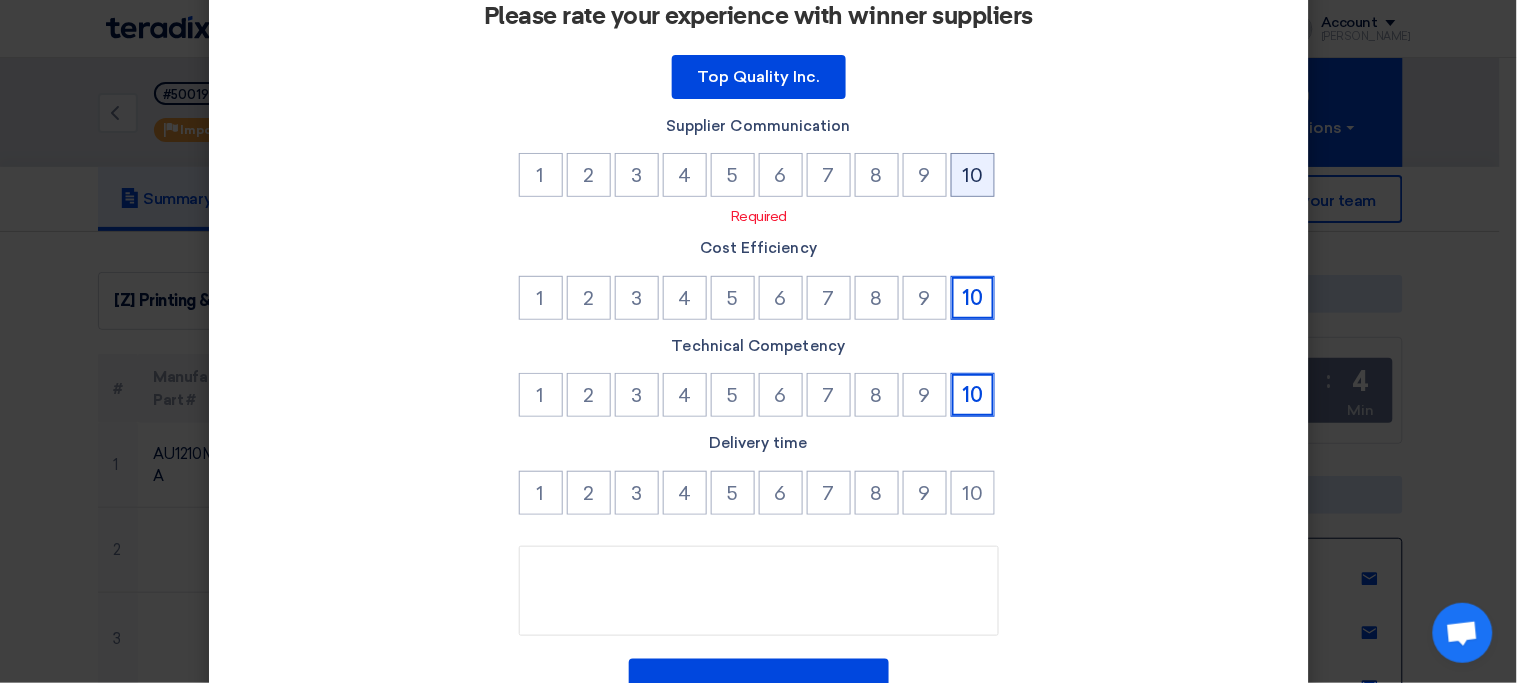 click on "10" 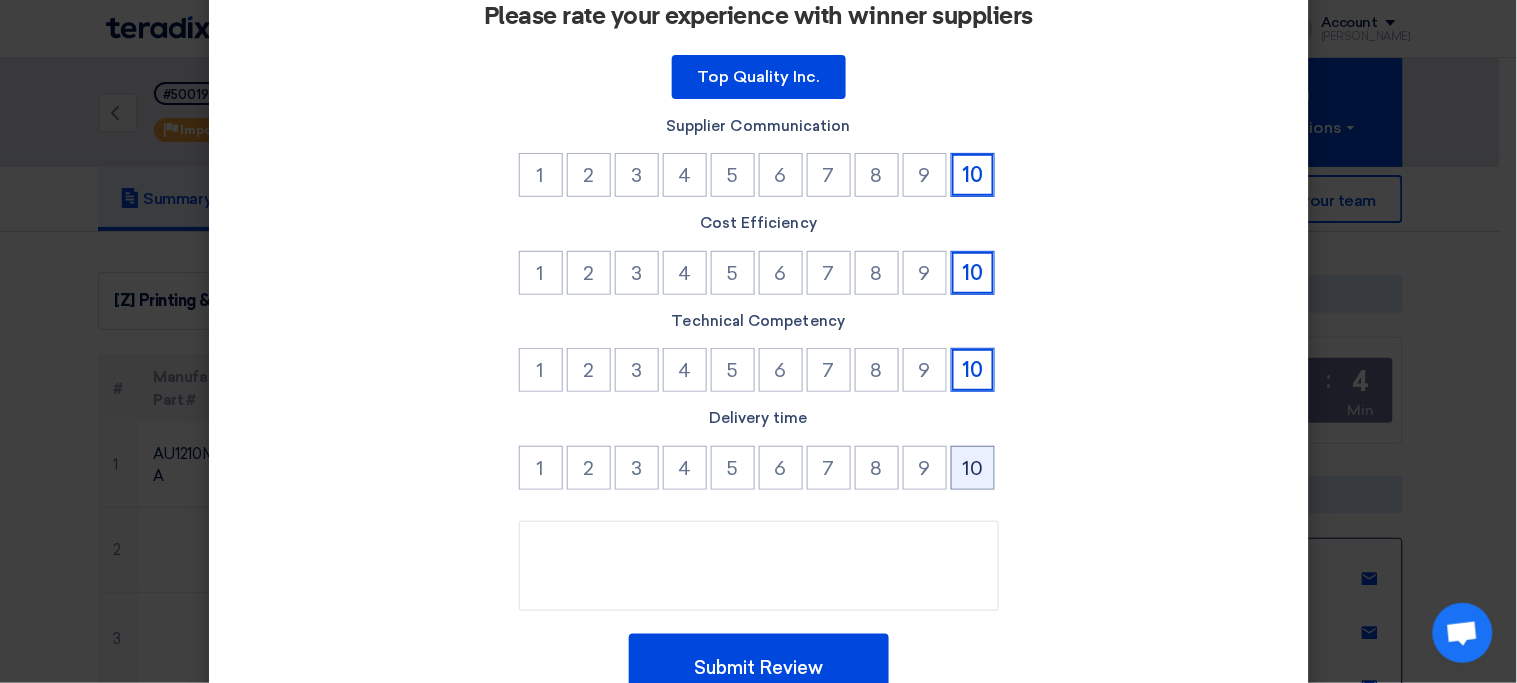 click on "10" 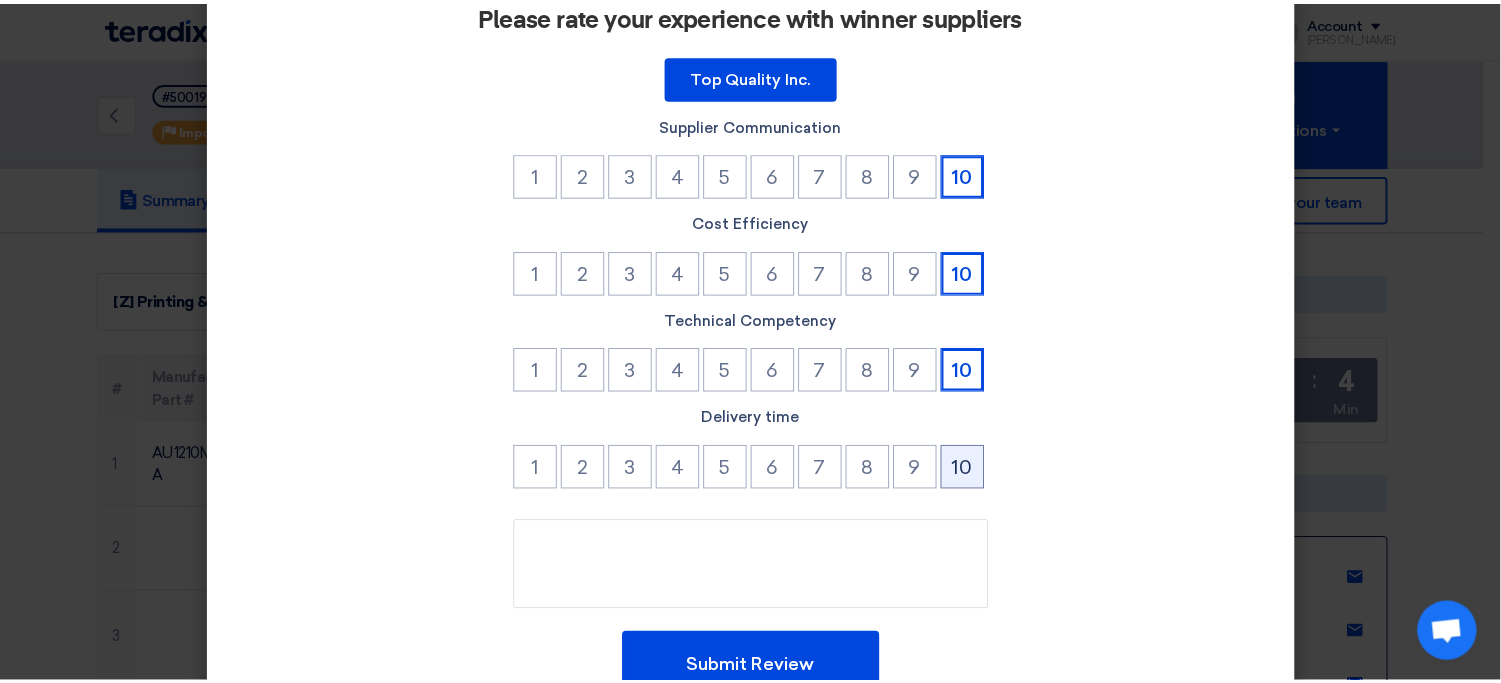 scroll, scrollTop: 0, scrollLeft: 0, axis: both 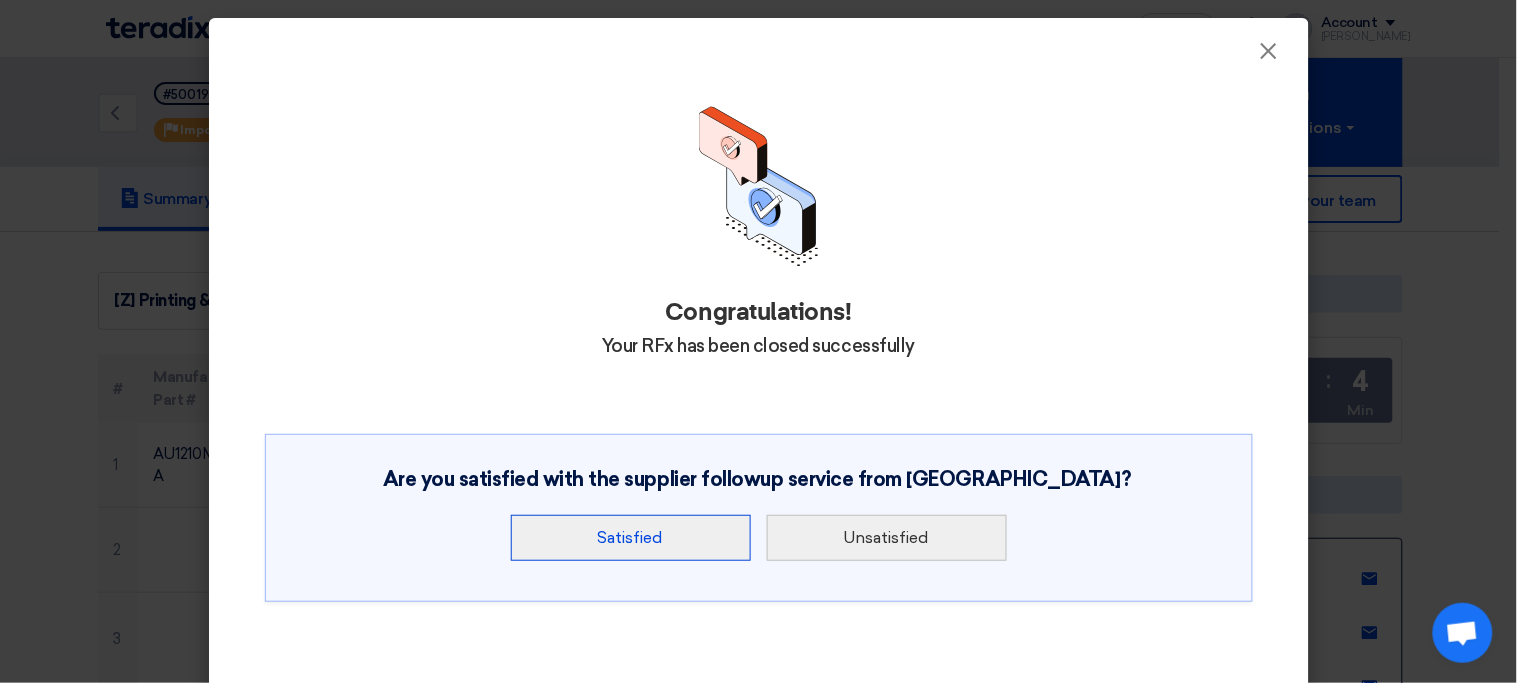 click on "Satisfied" 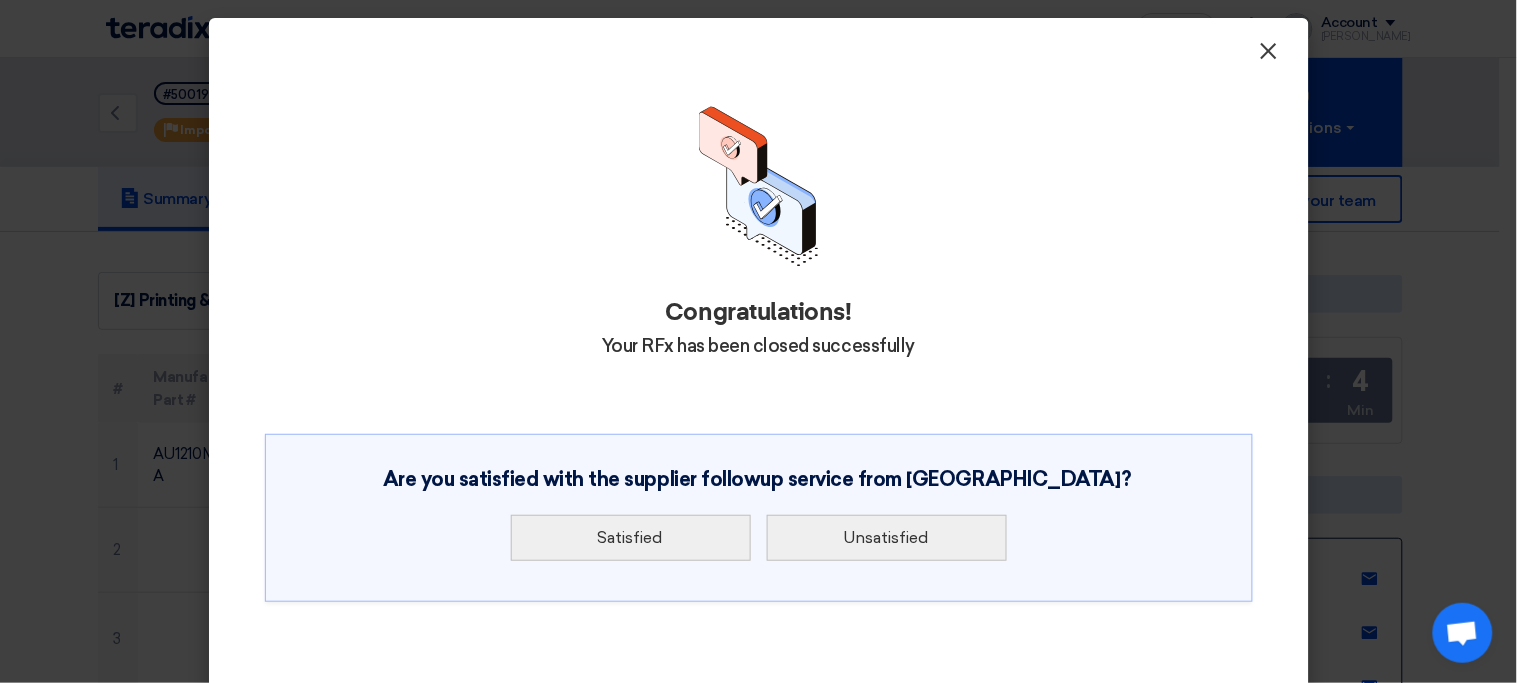 click on "×" 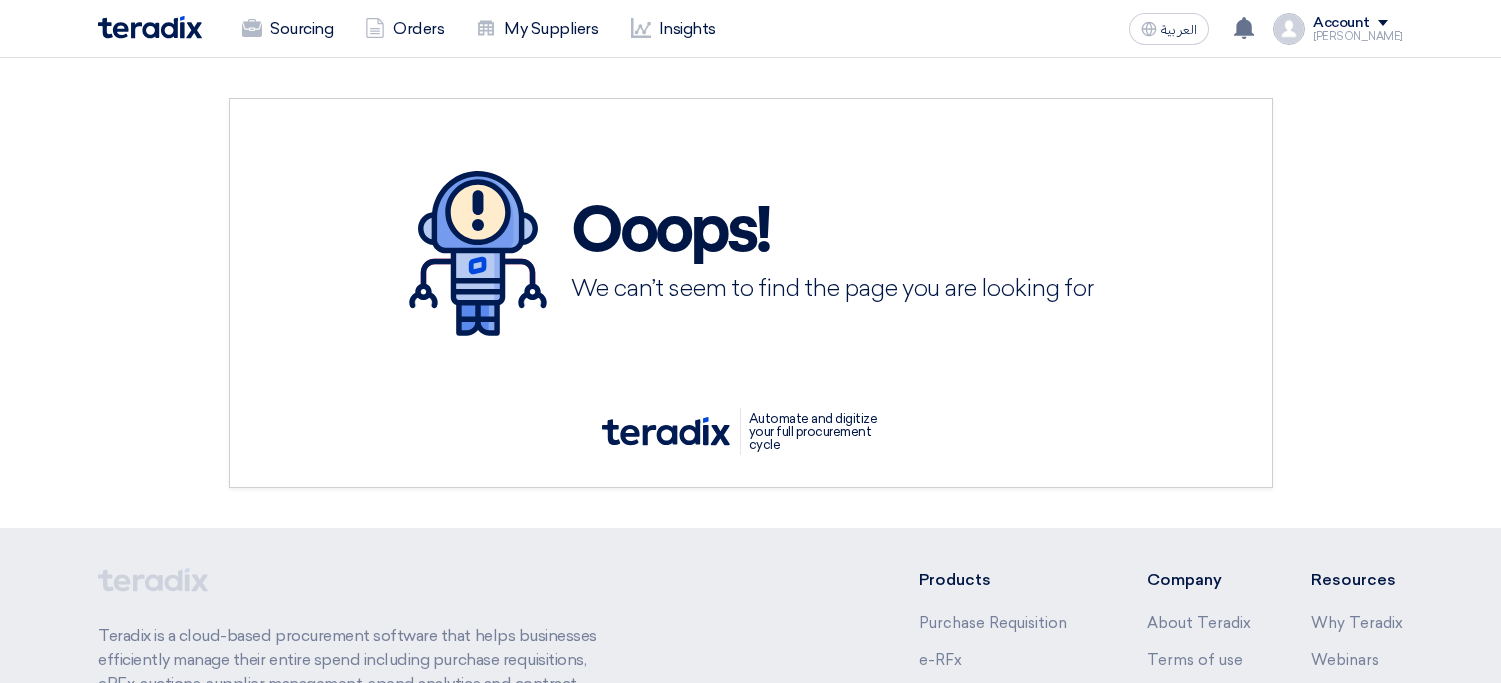 scroll, scrollTop: 0, scrollLeft: 0, axis: both 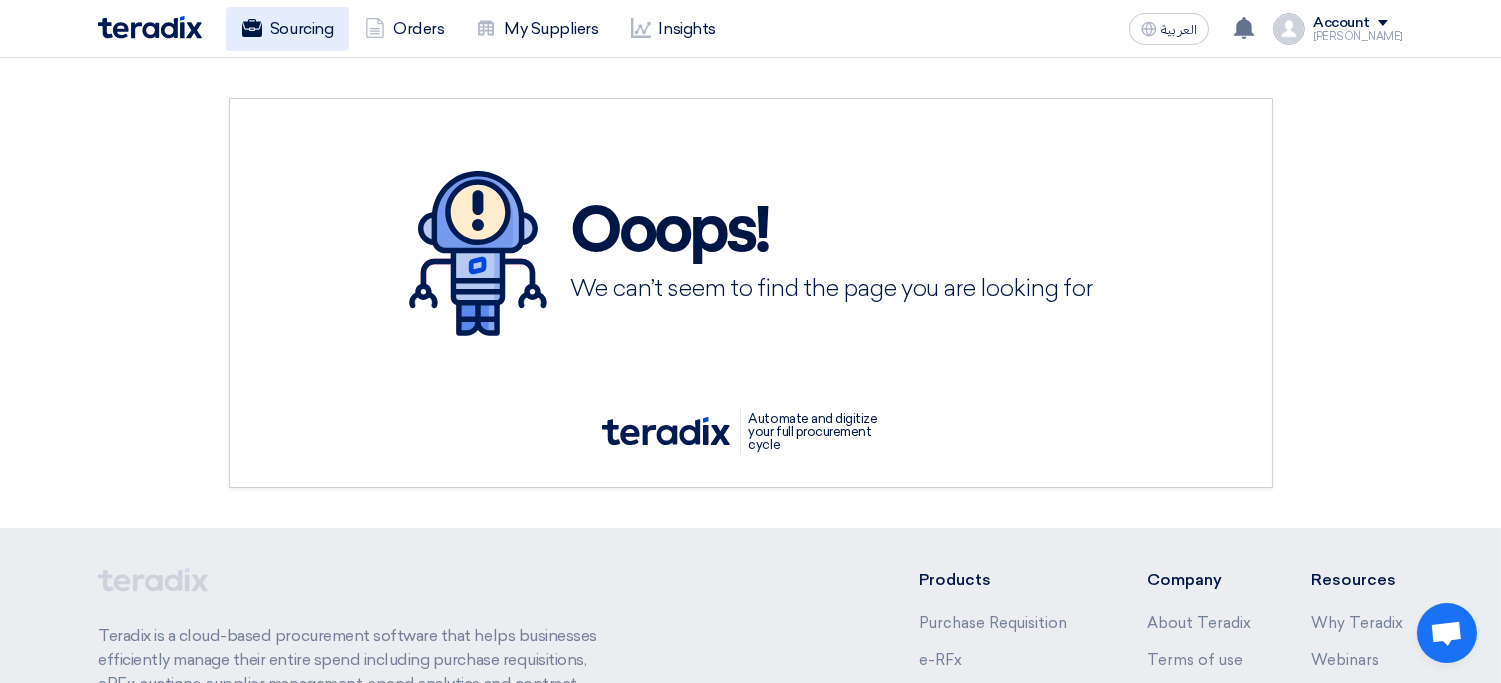 click on "Sourcing" 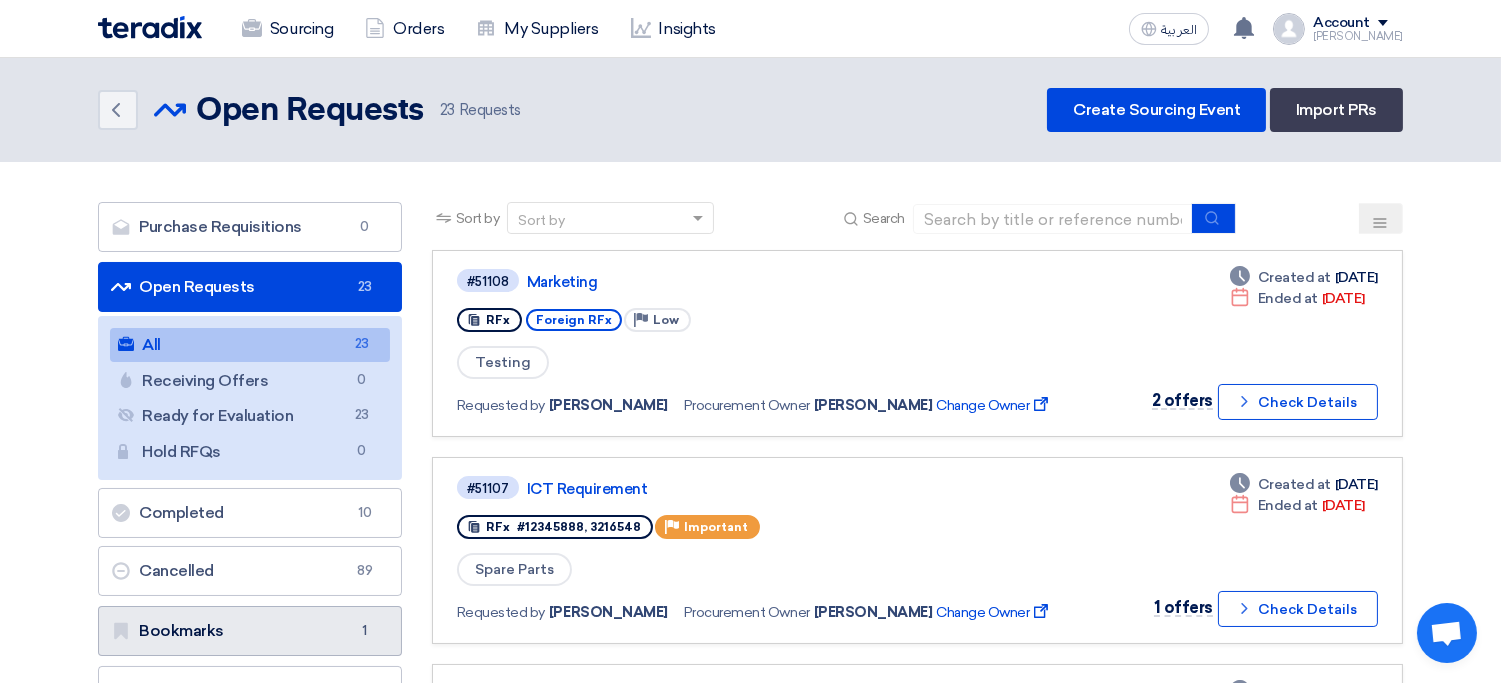 click on "Bookmarks
Bookmarks
1" 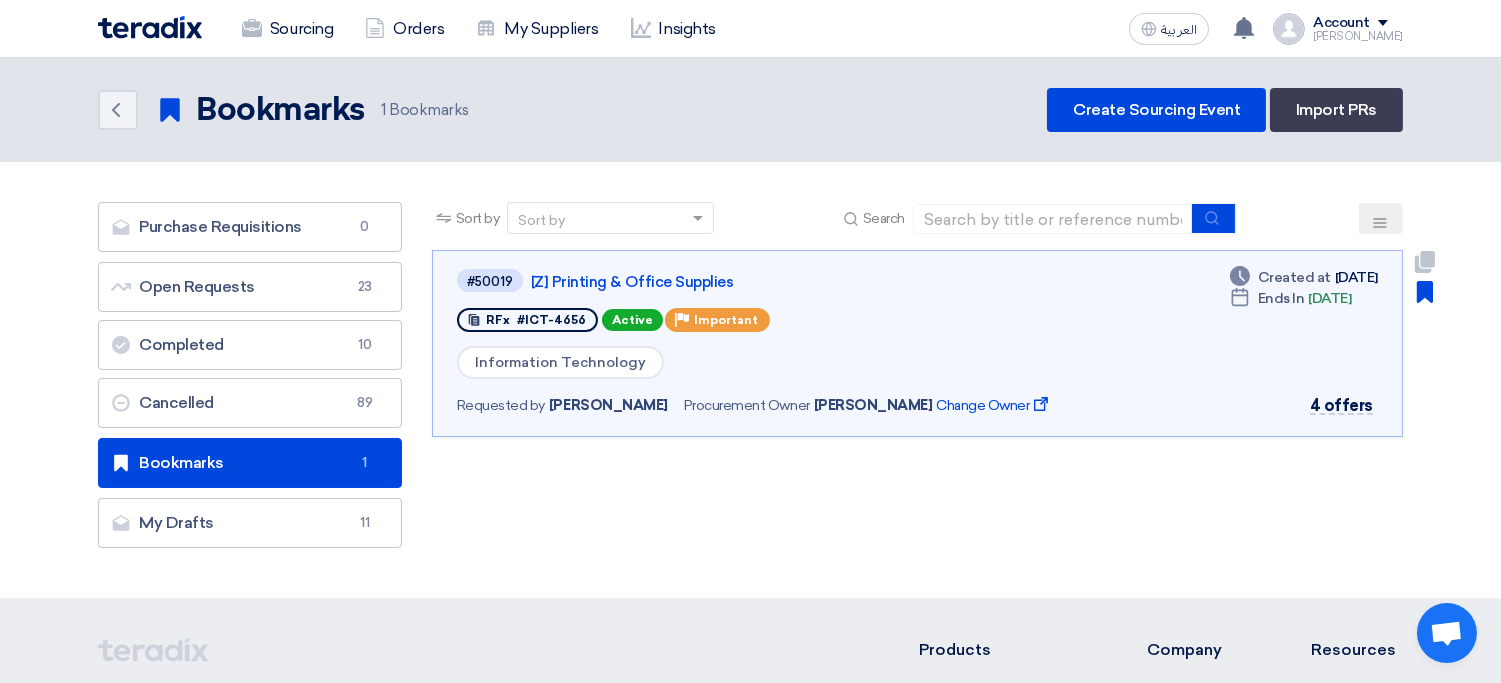 click on "#50019
[Z] Printing & Office Supplies" 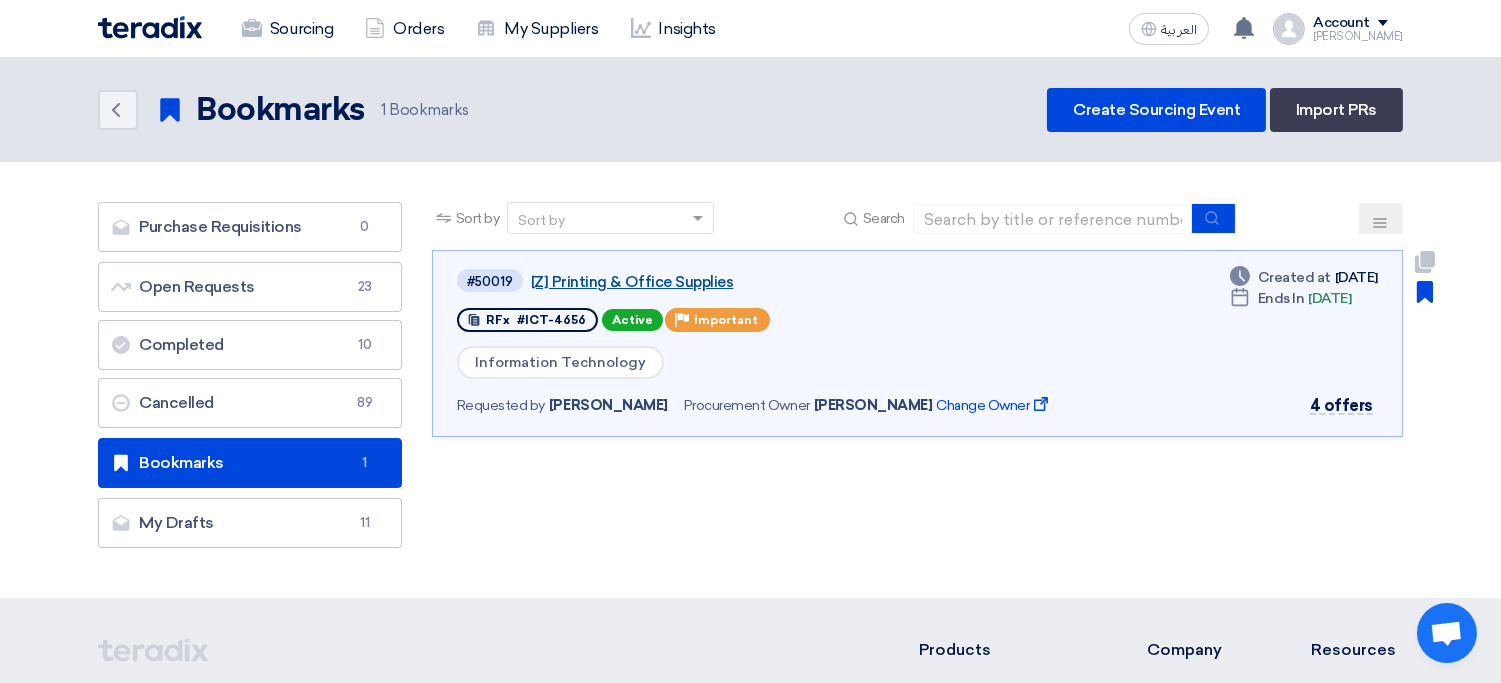 click on "[Z] Printing & Office Supplies" 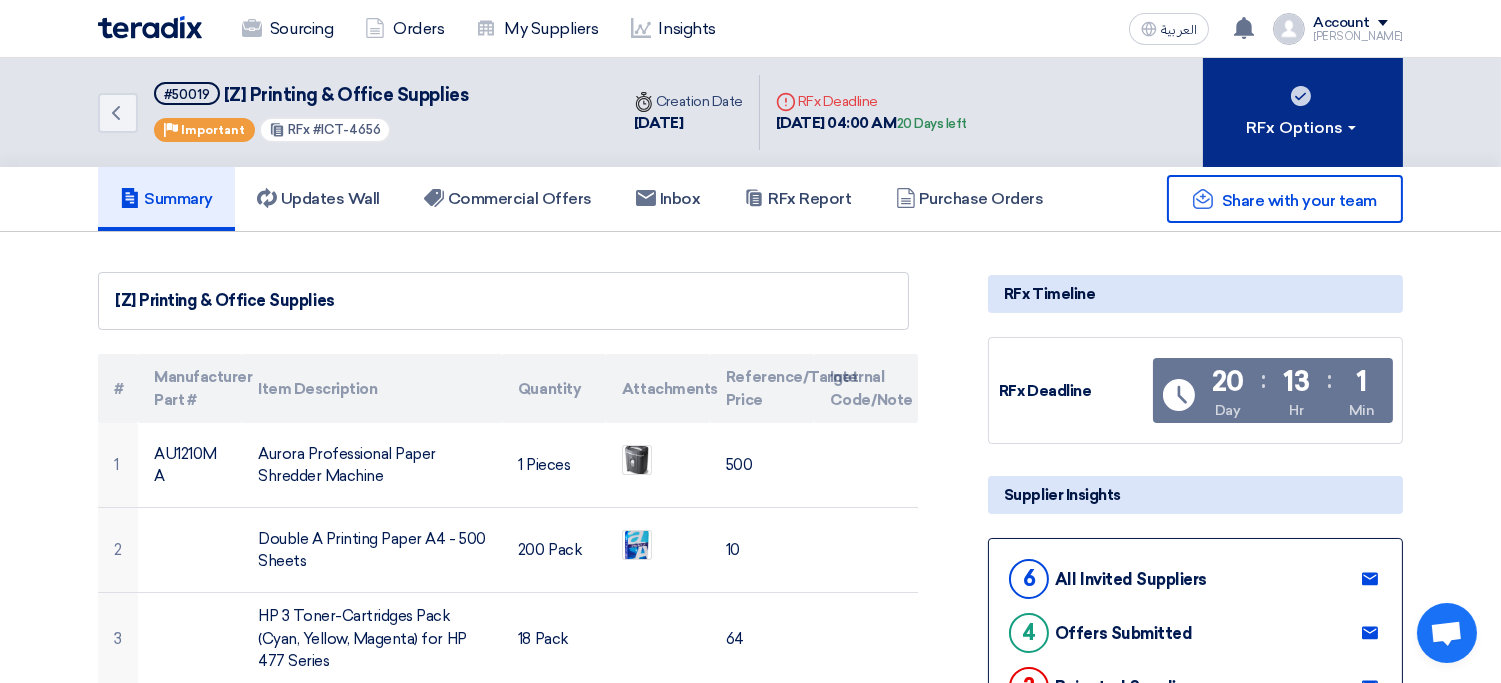 click on "RFx Options" at bounding box center [1303, 128] 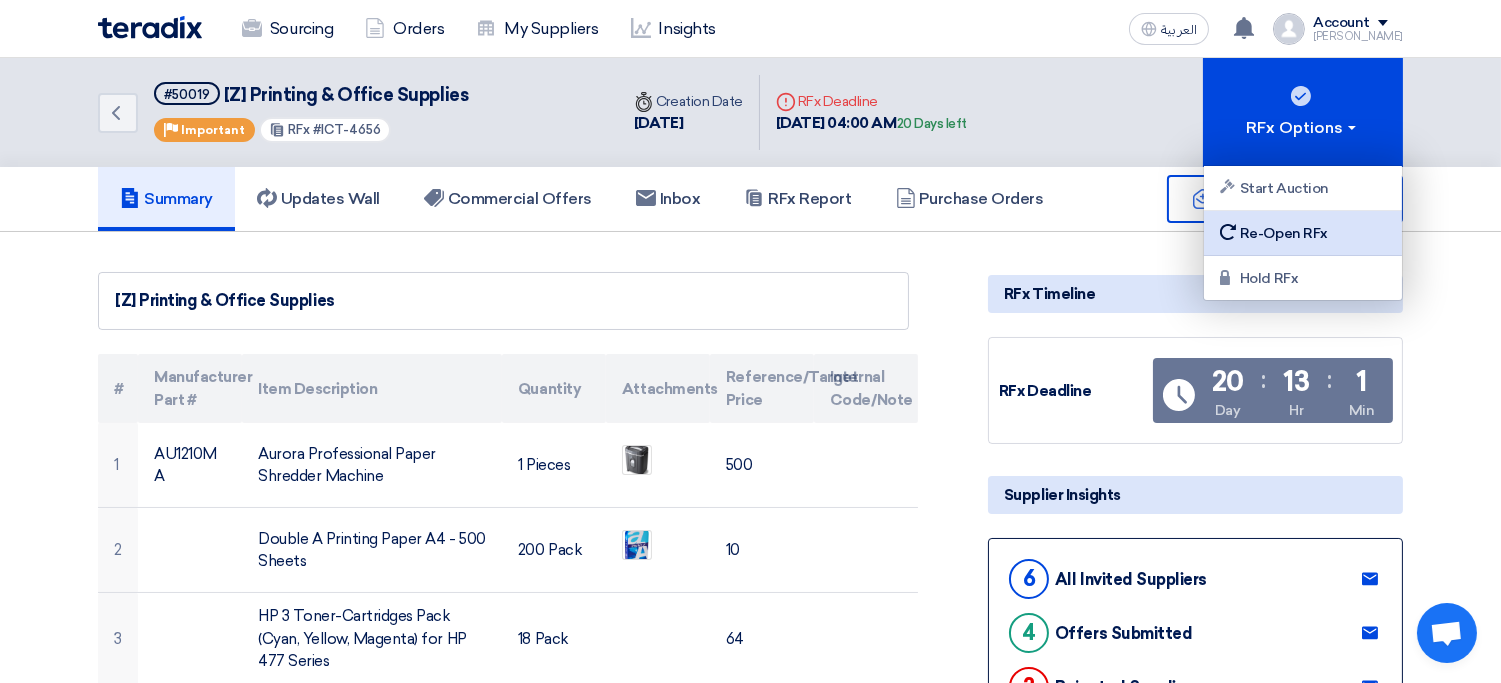 click on "Re-Open RFx" 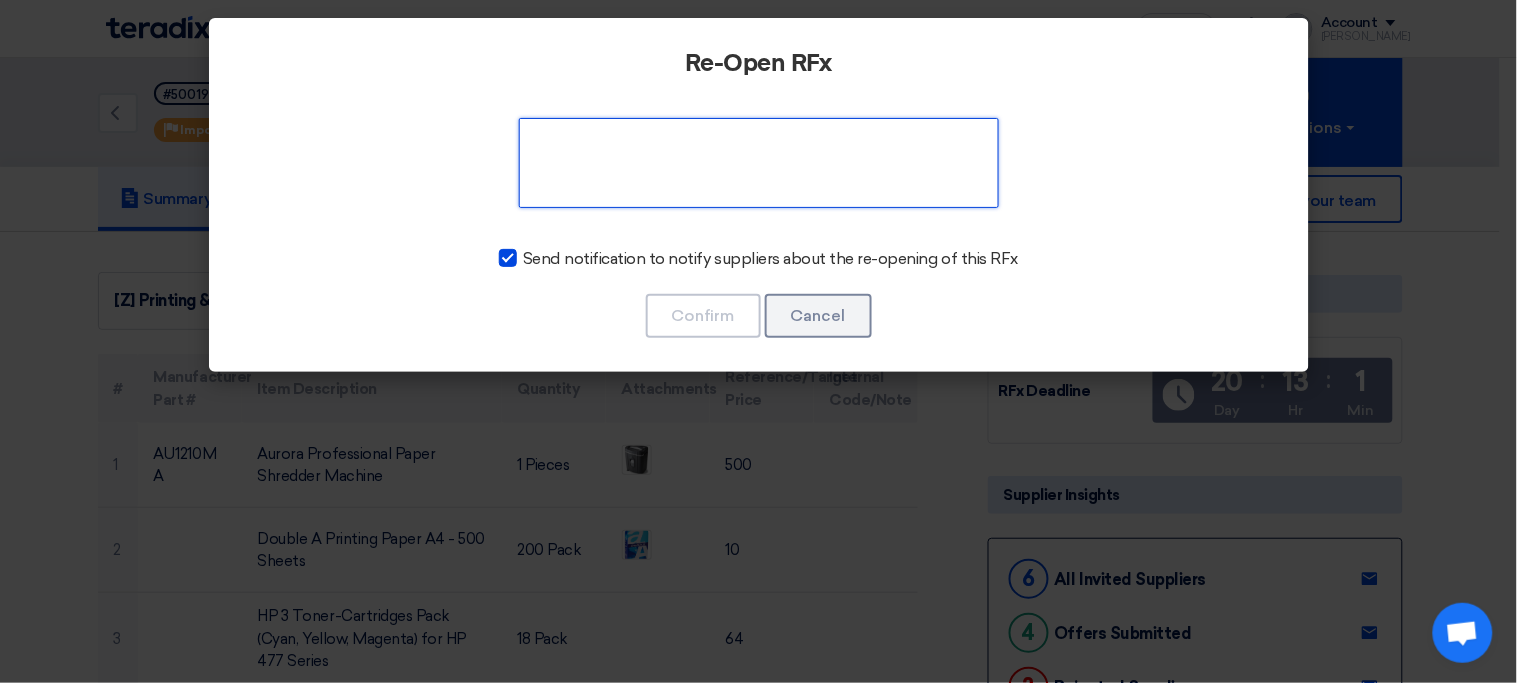 click 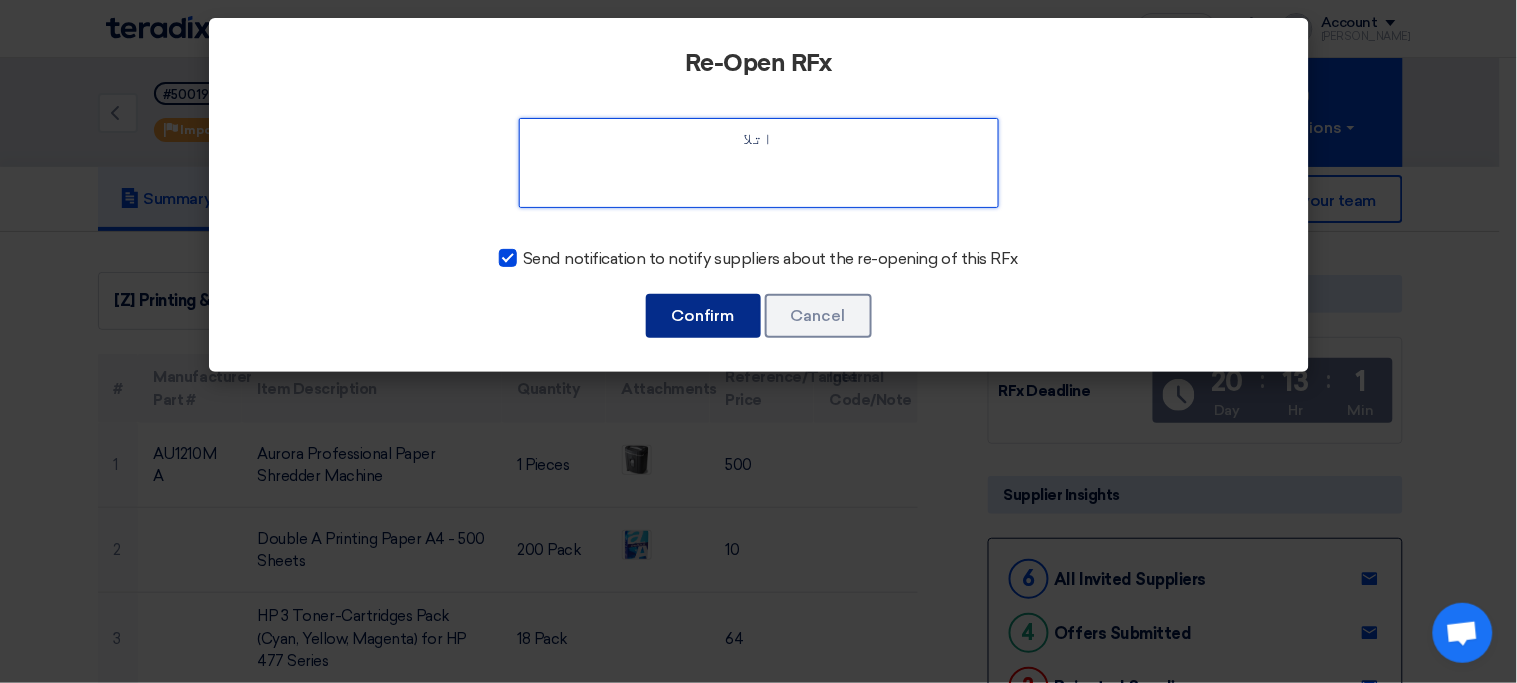 type on "اتلا" 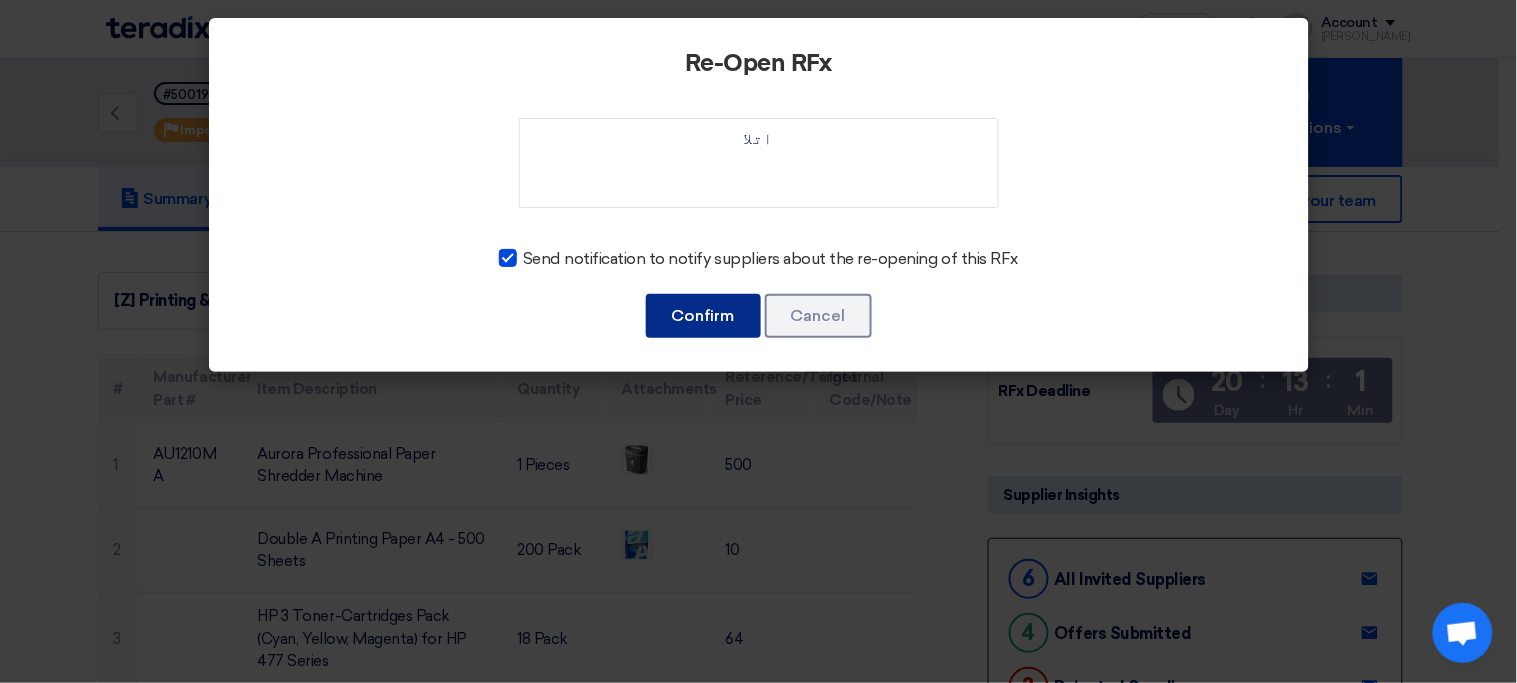 click on "Confirm" 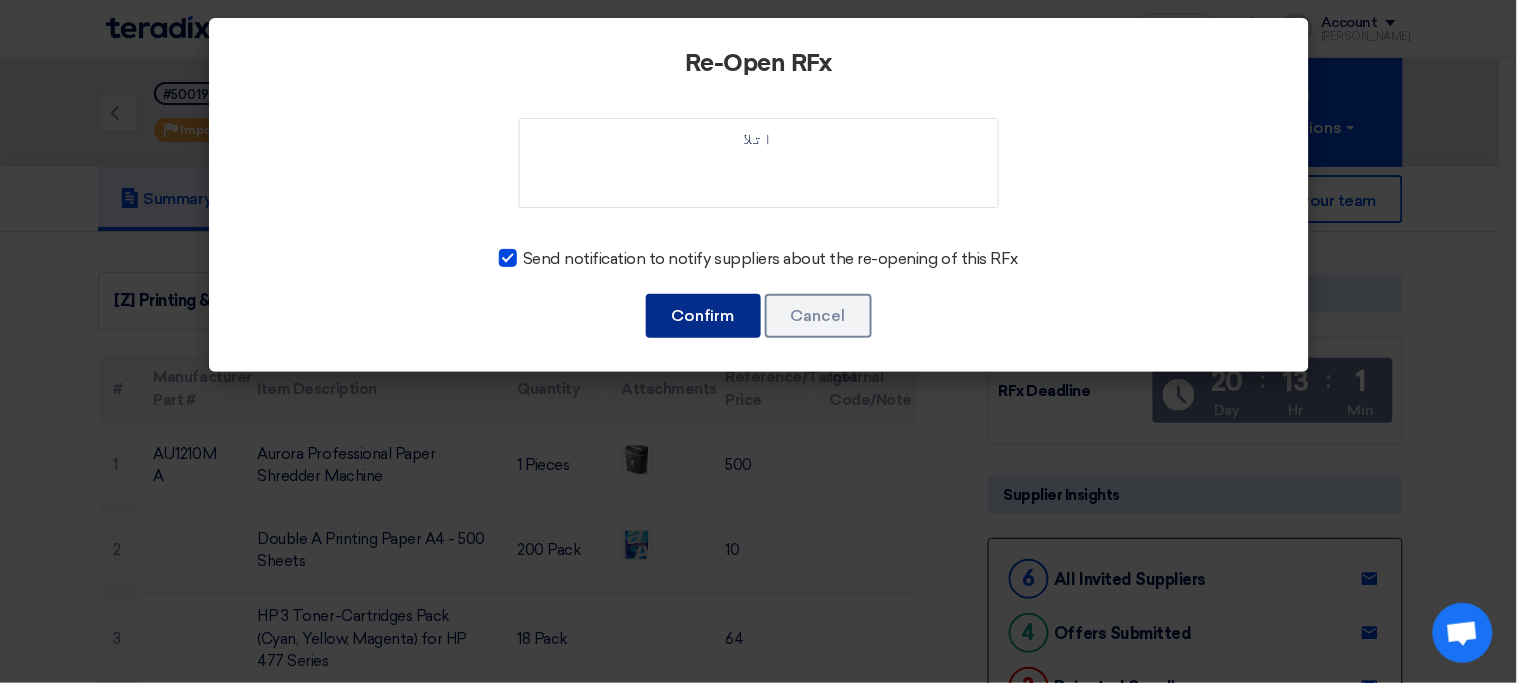 click on "Confirm" 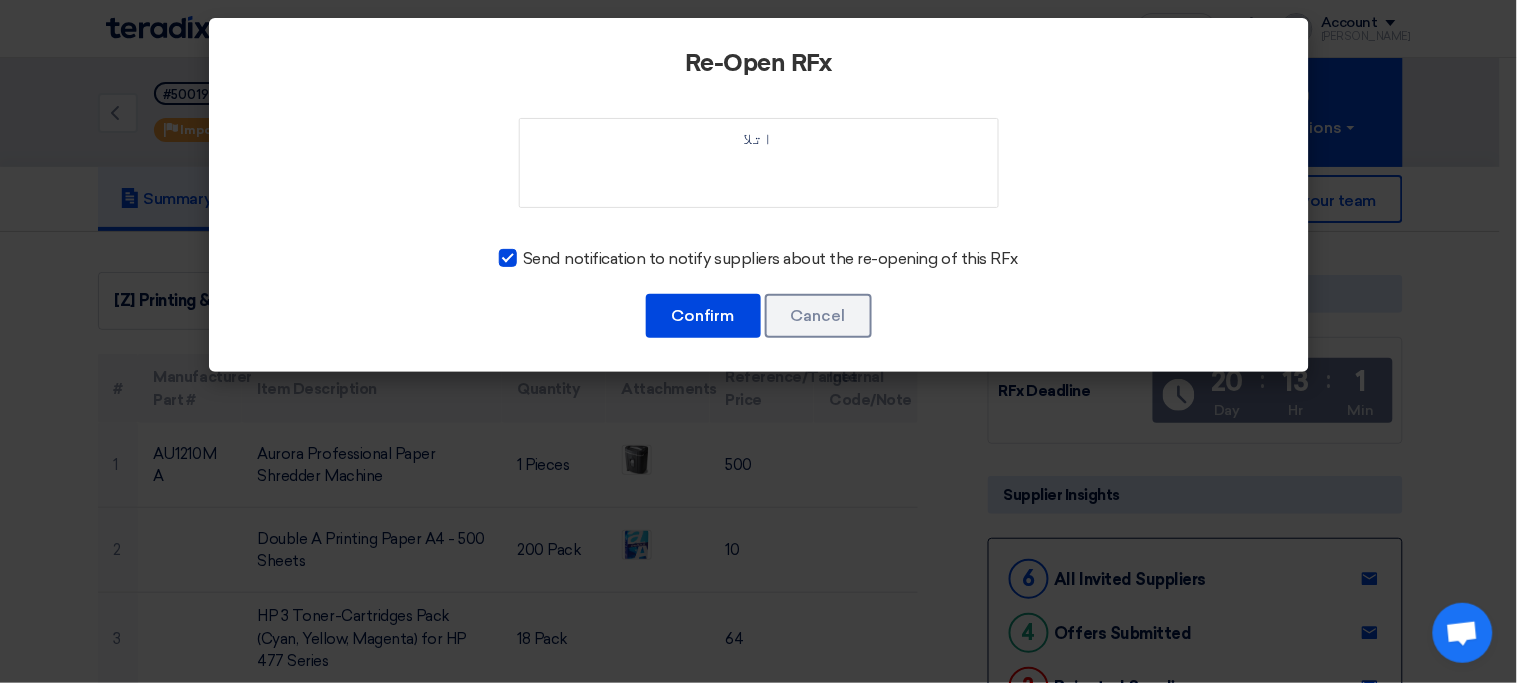 click on "Confirm
Cancel" 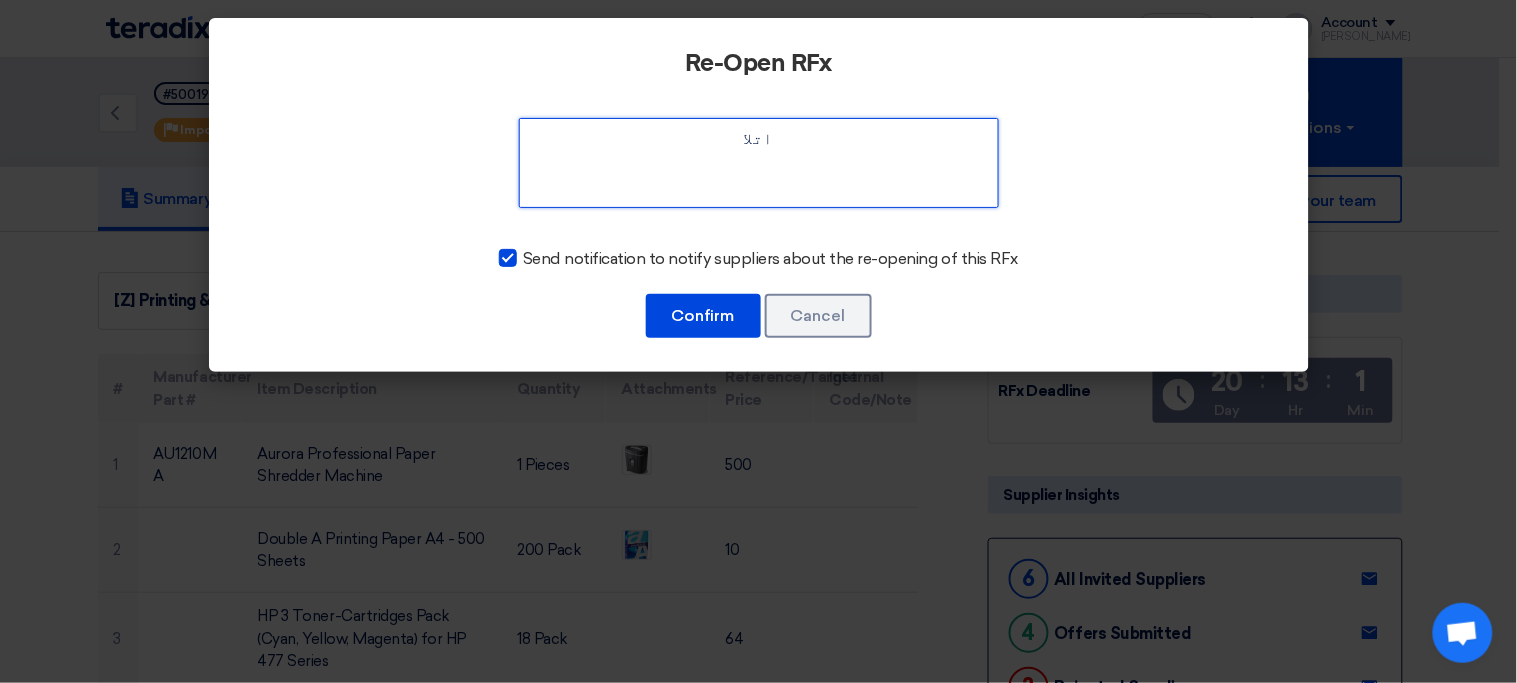 click 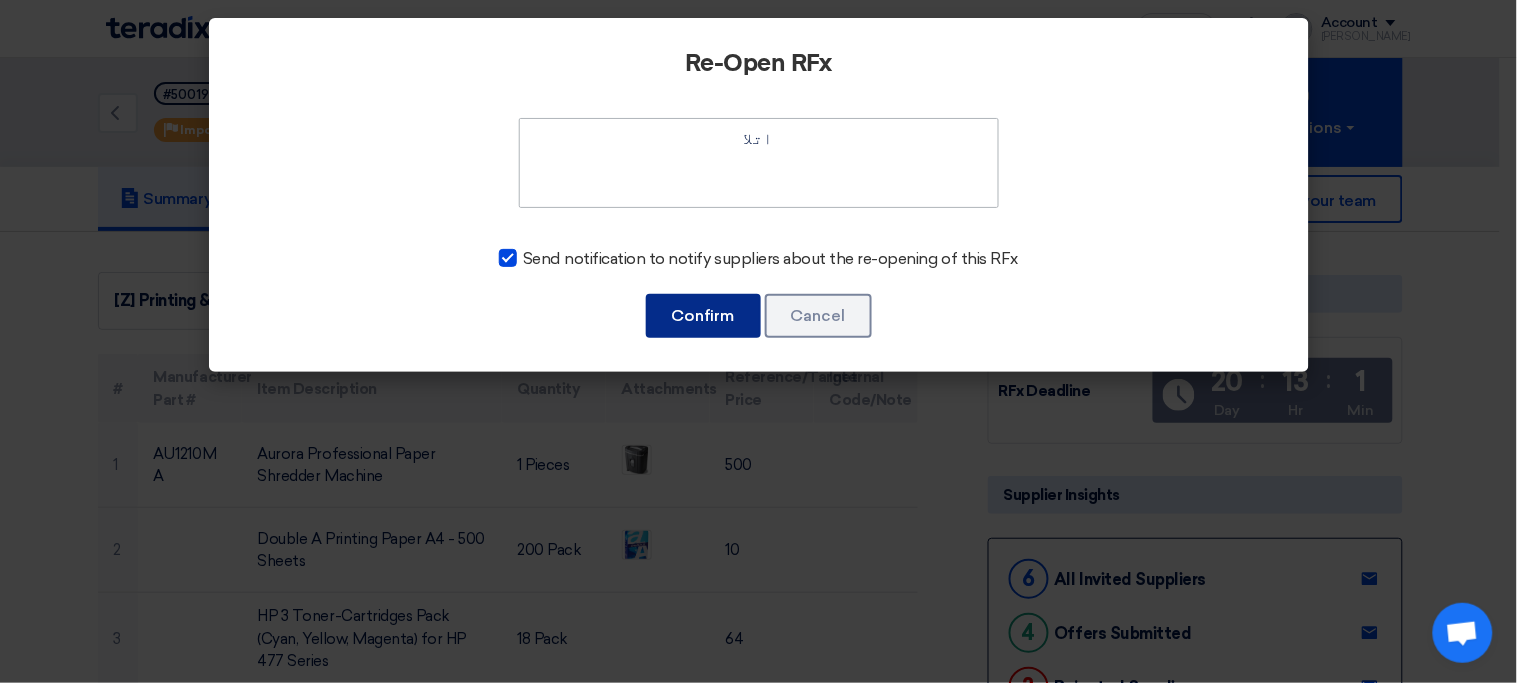type 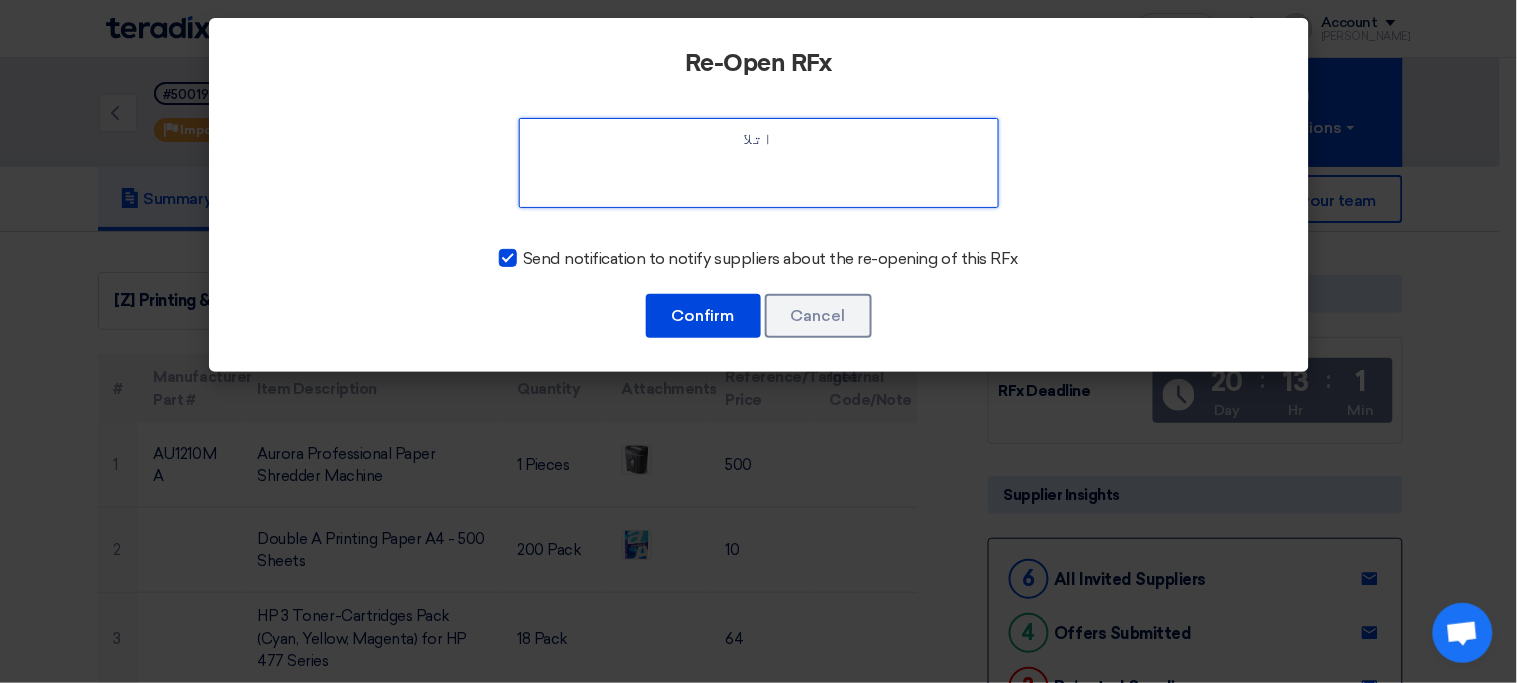 click 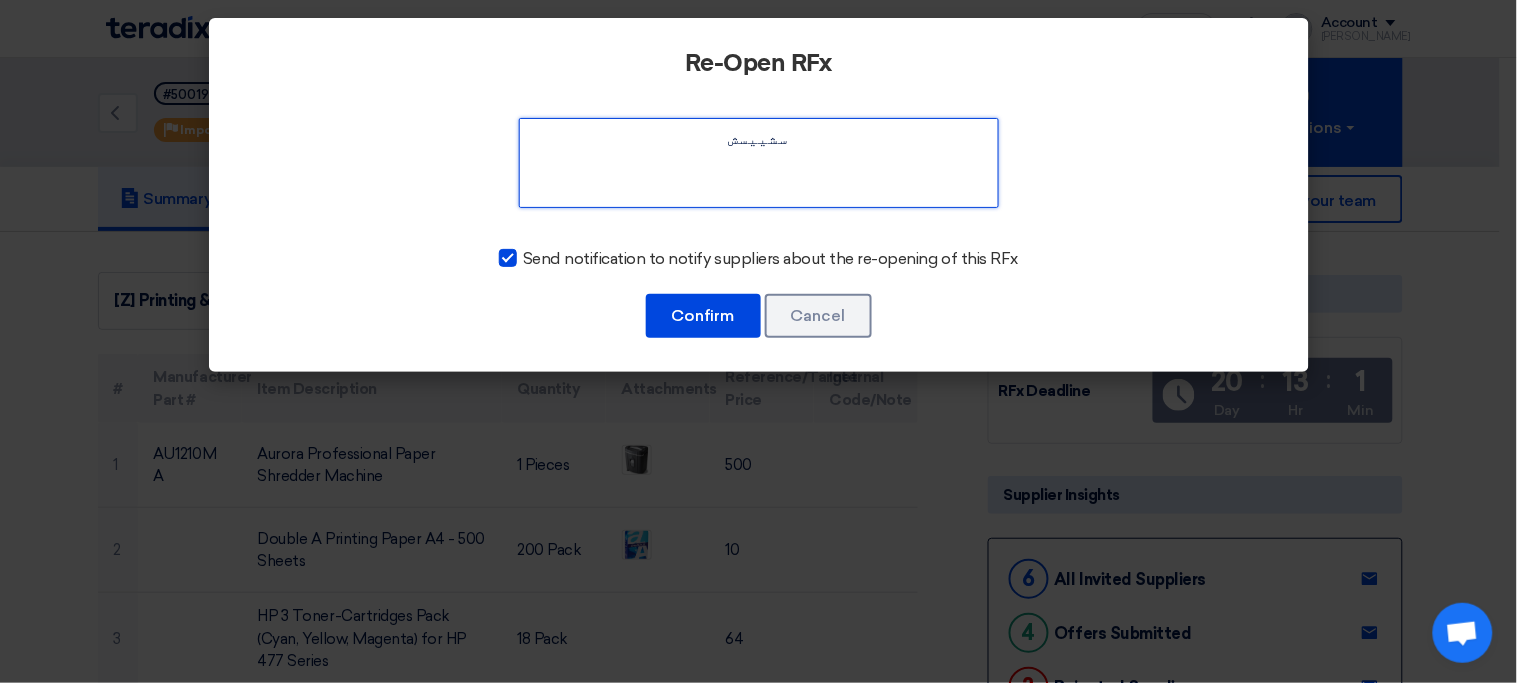 type on "سشييسش" 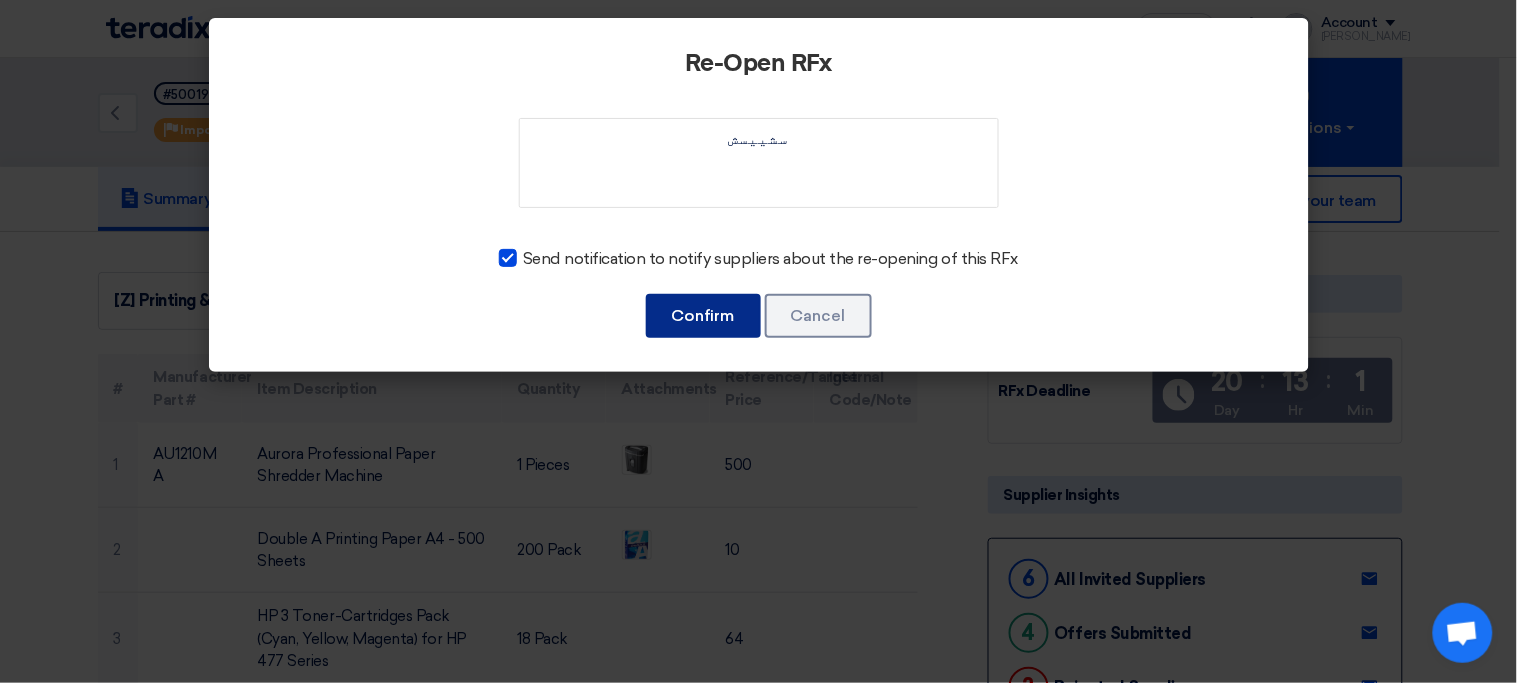 click on "Confirm" 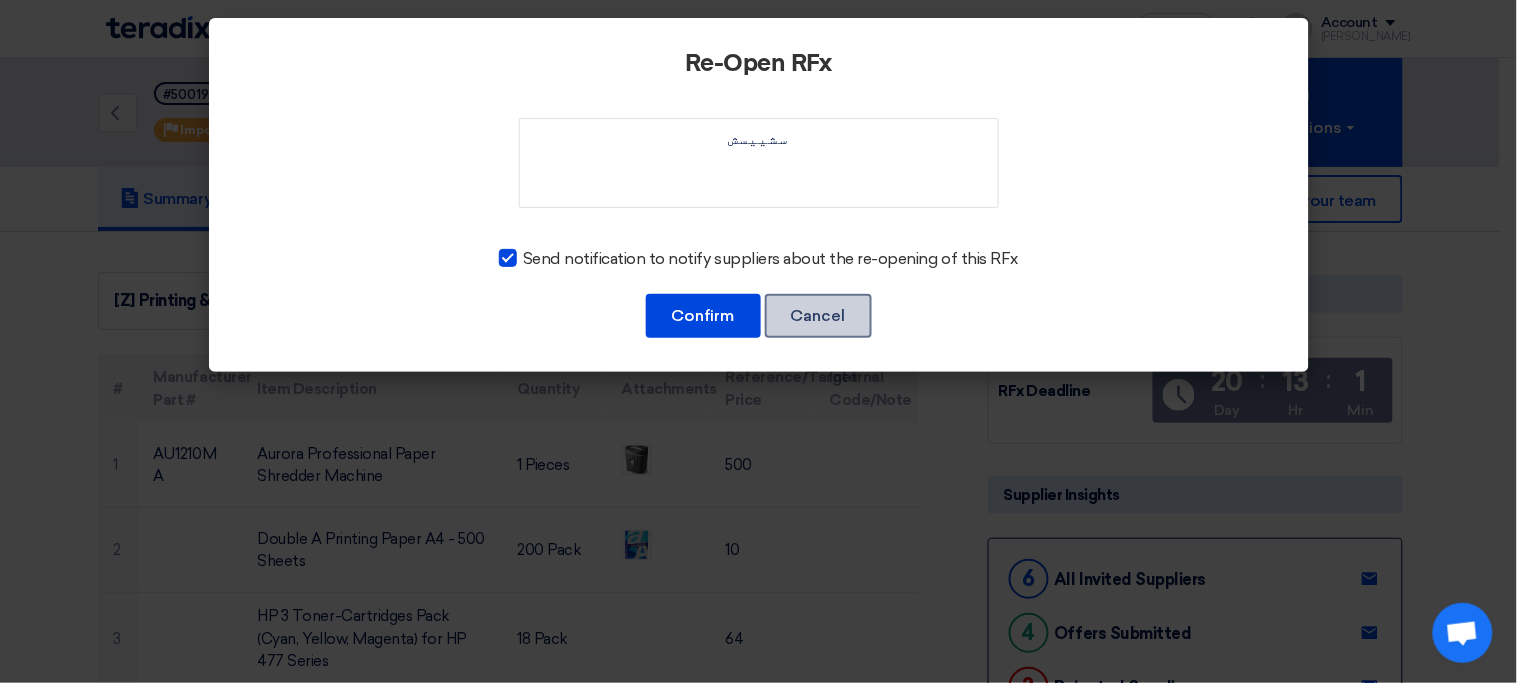 click on "Cancel" 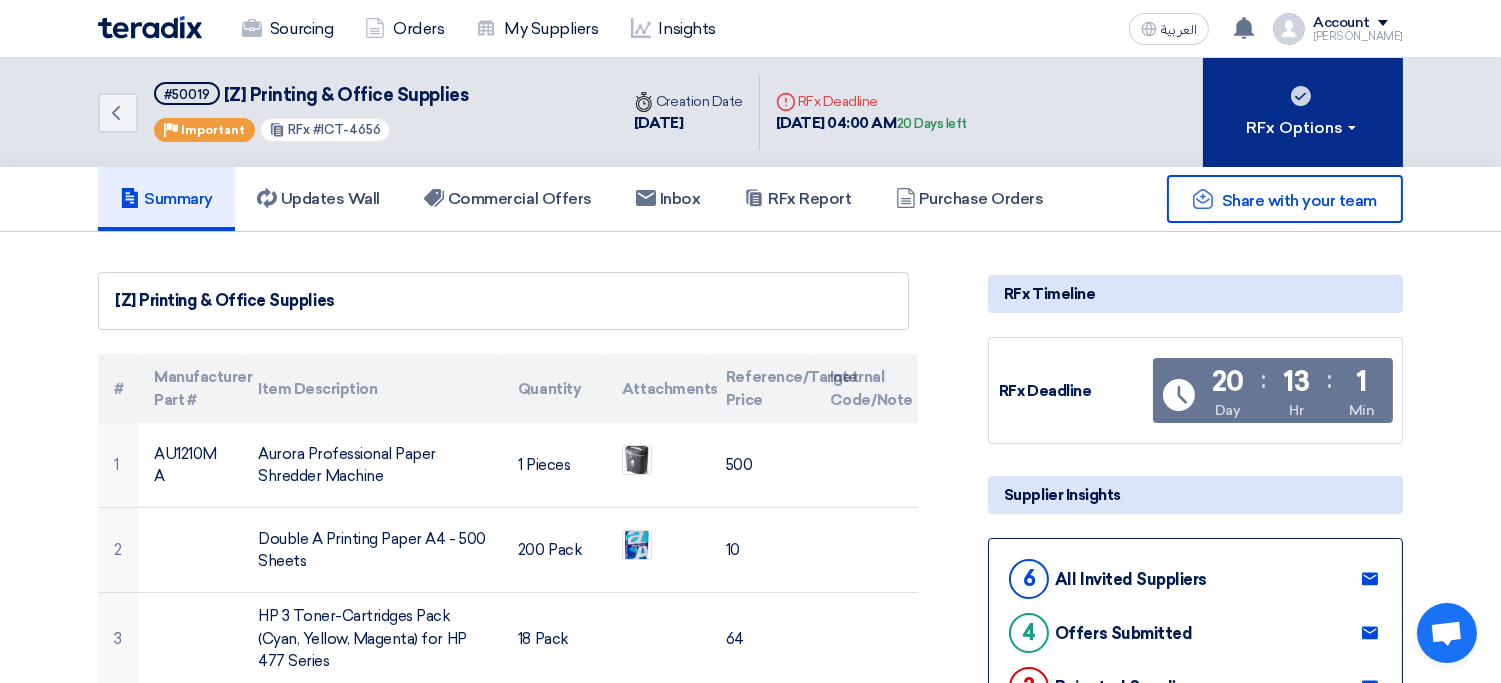 click on "RFx Options" at bounding box center (1303, 128) 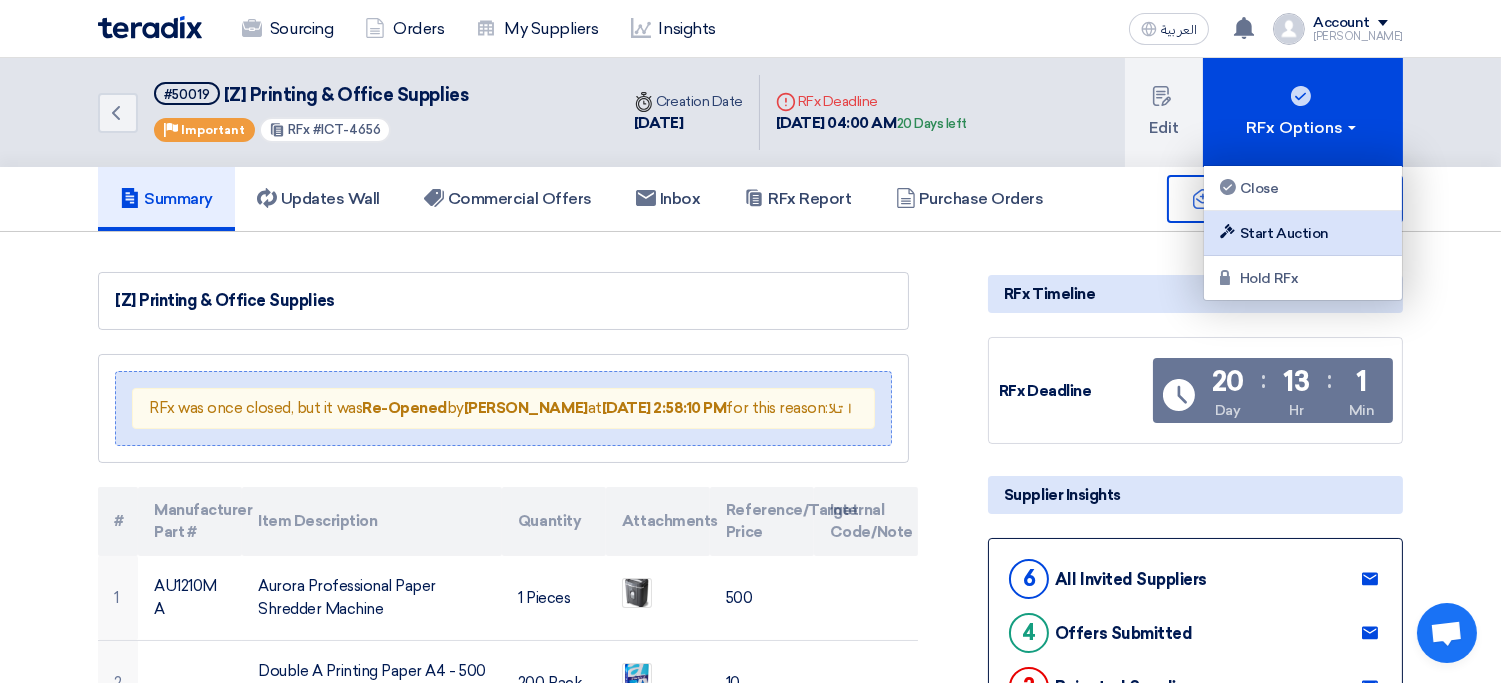 click on "Start Auction" 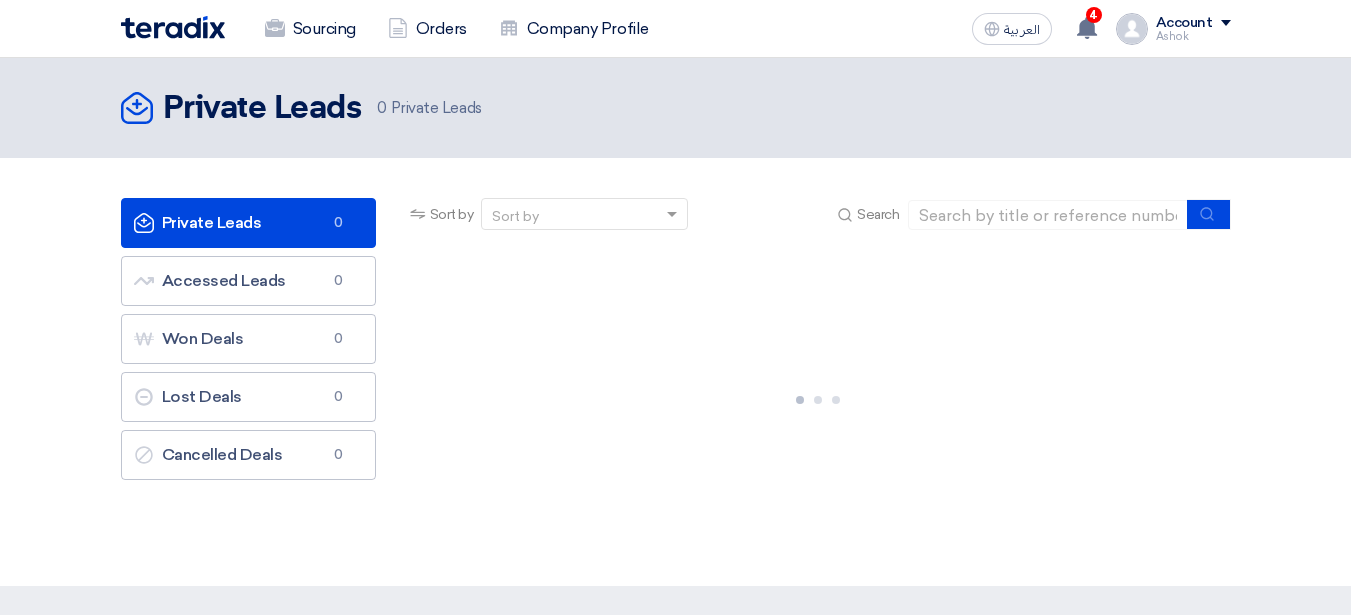 scroll, scrollTop: 0, scrollLeft: 0, axis: both 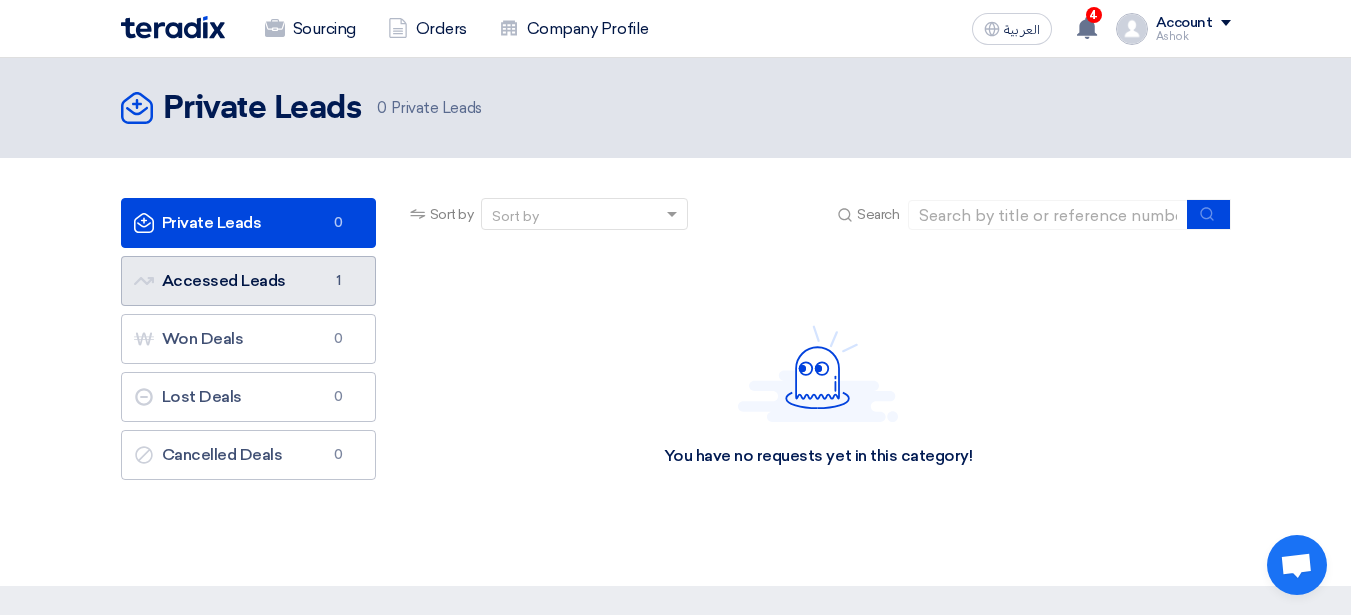 click on "Accessed Leads
Accessed Leads
1" 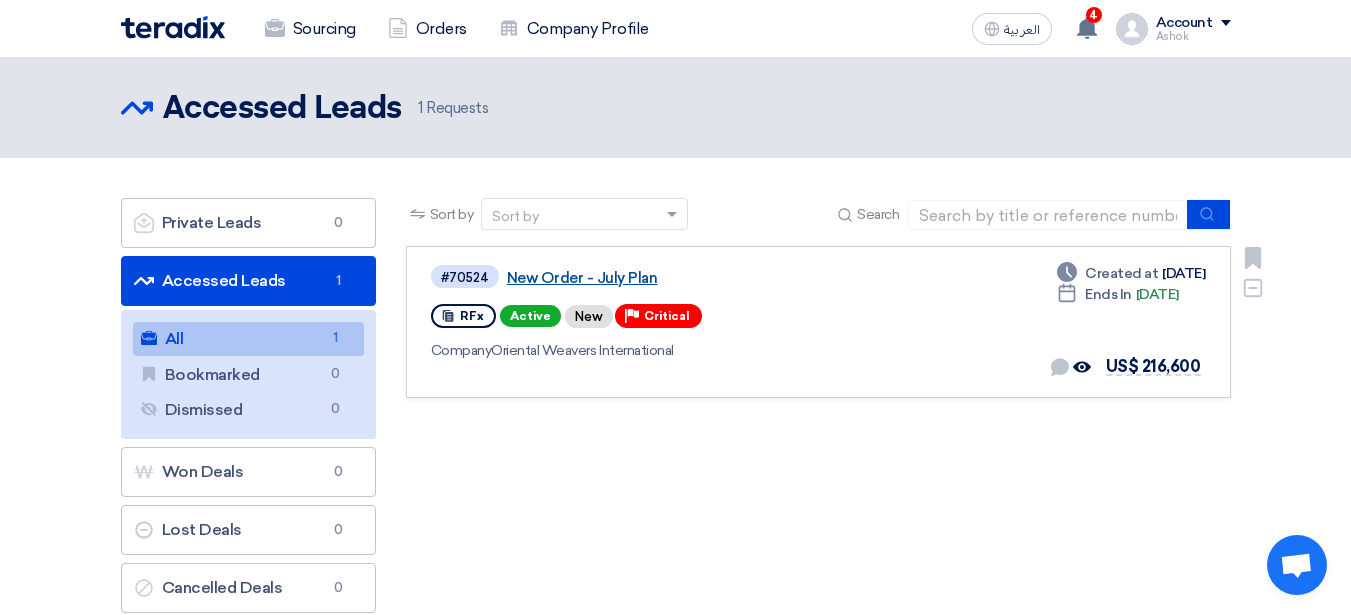 click on "New Order - July Plan" 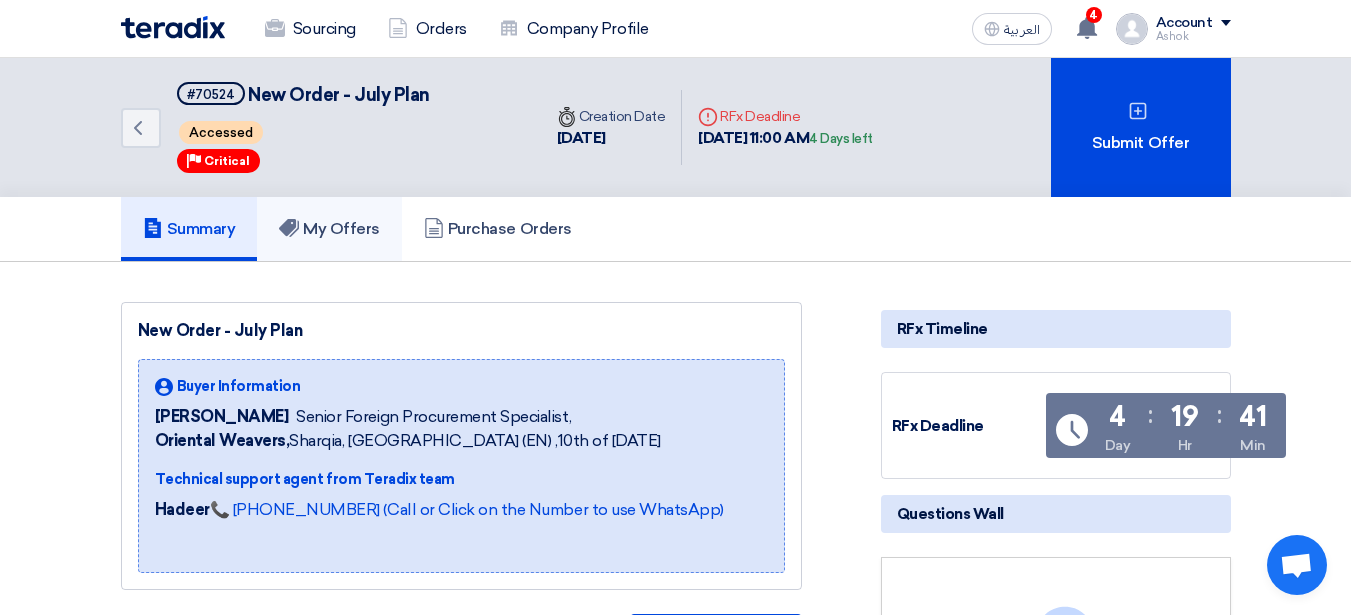 click on "My Offers" 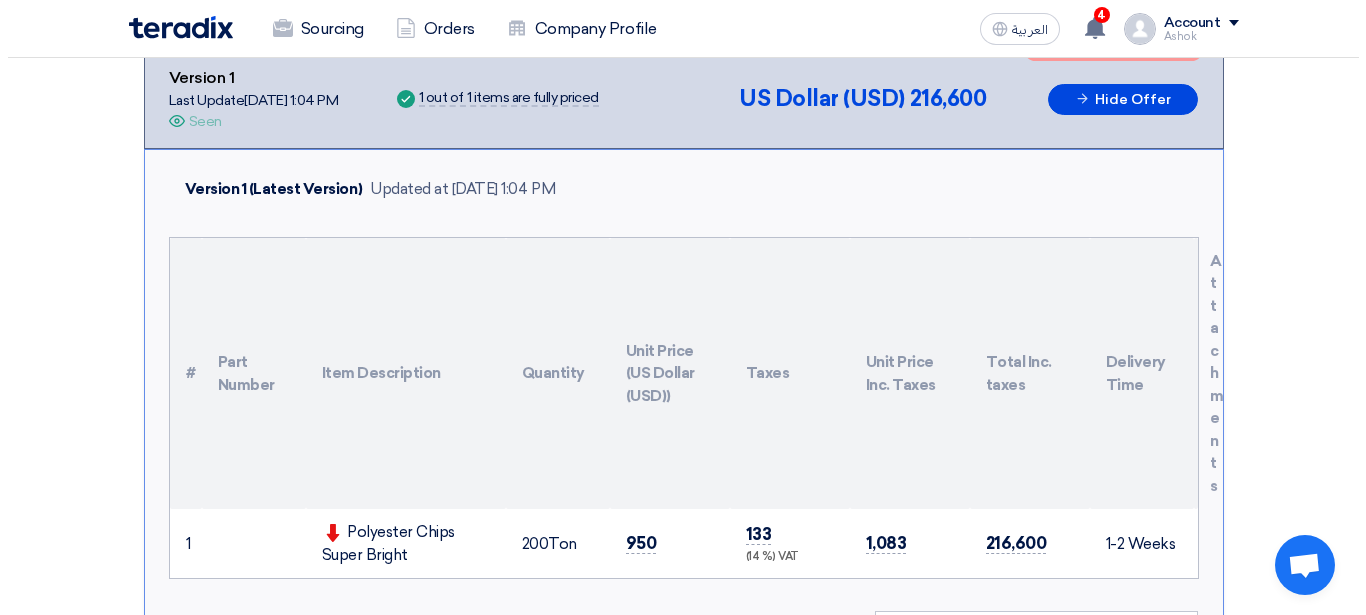 scroll, scrollTop: 202, scrollLeft: 0, axis: vertical 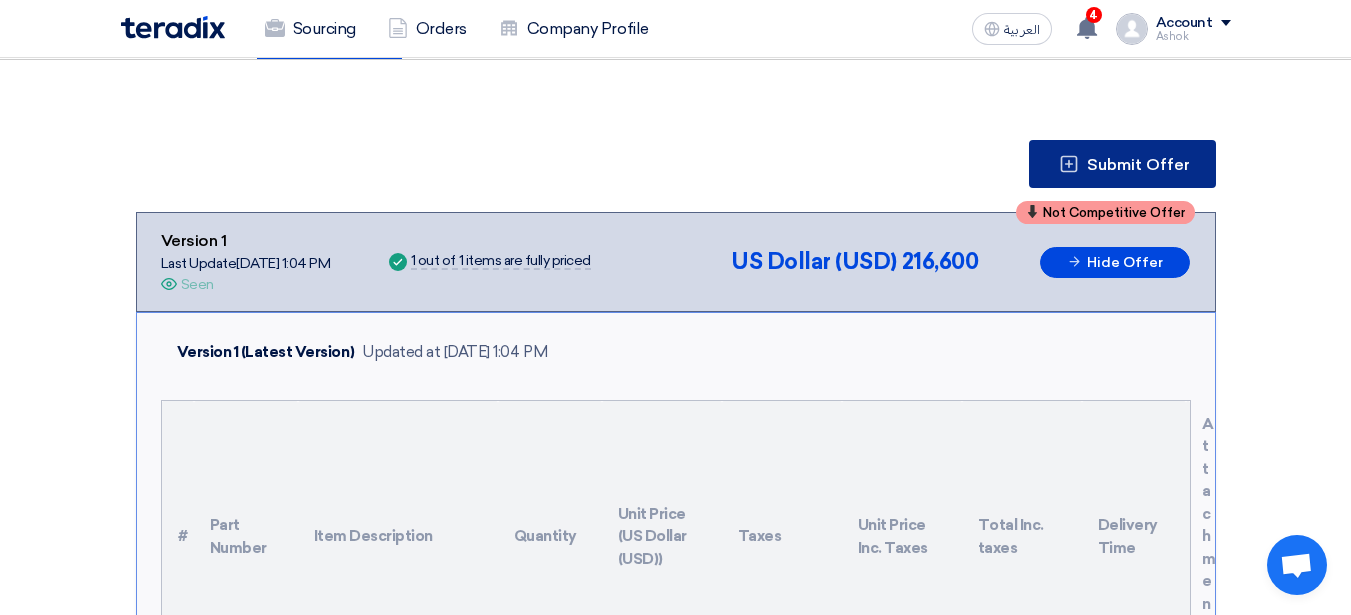 click on "Submit Offer" 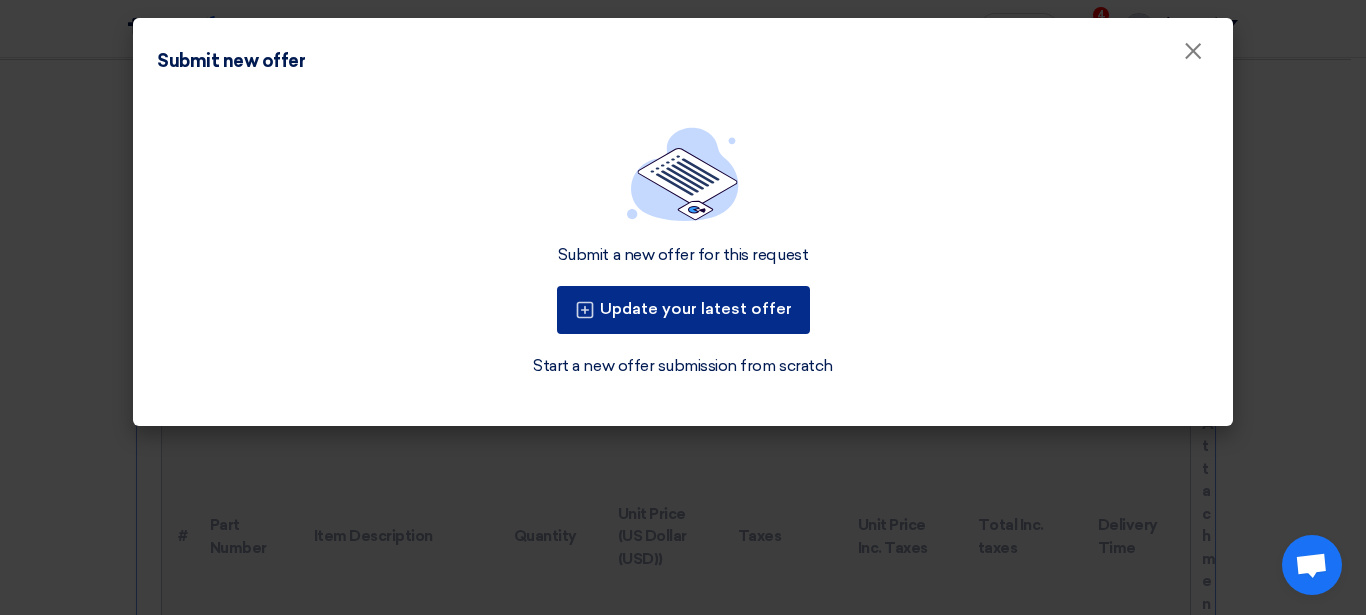 click on "Update your latest offer" 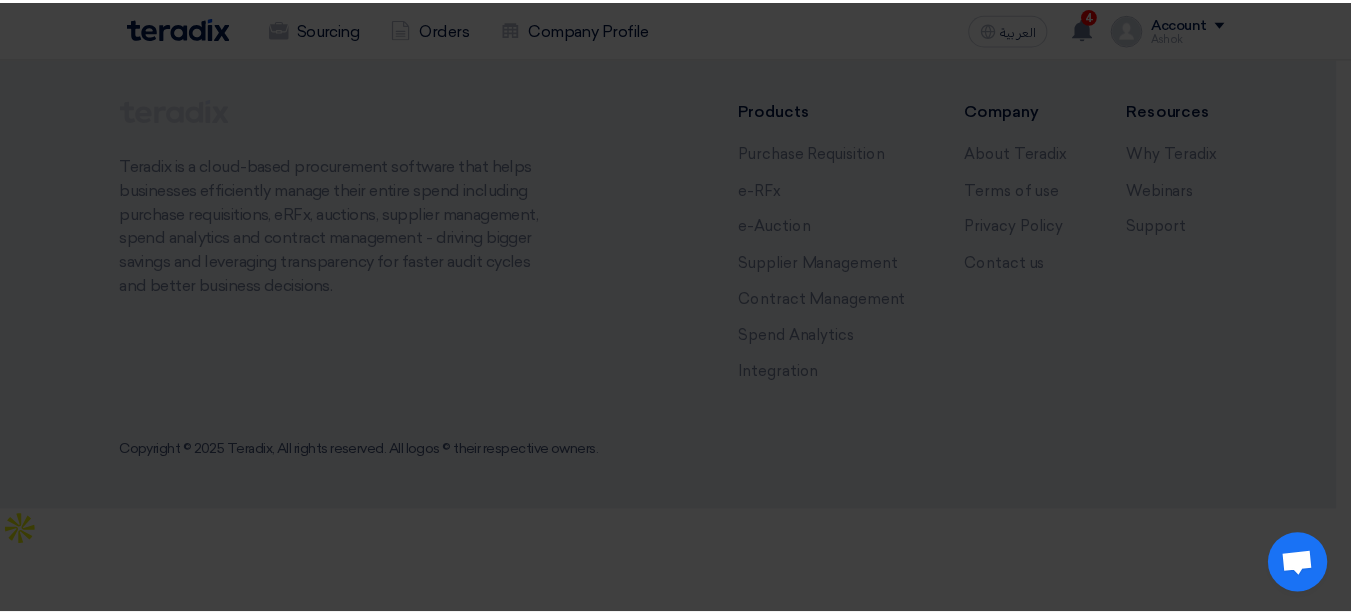 scroll, scrollTop: 0, scrollLeft: 0, axis: both 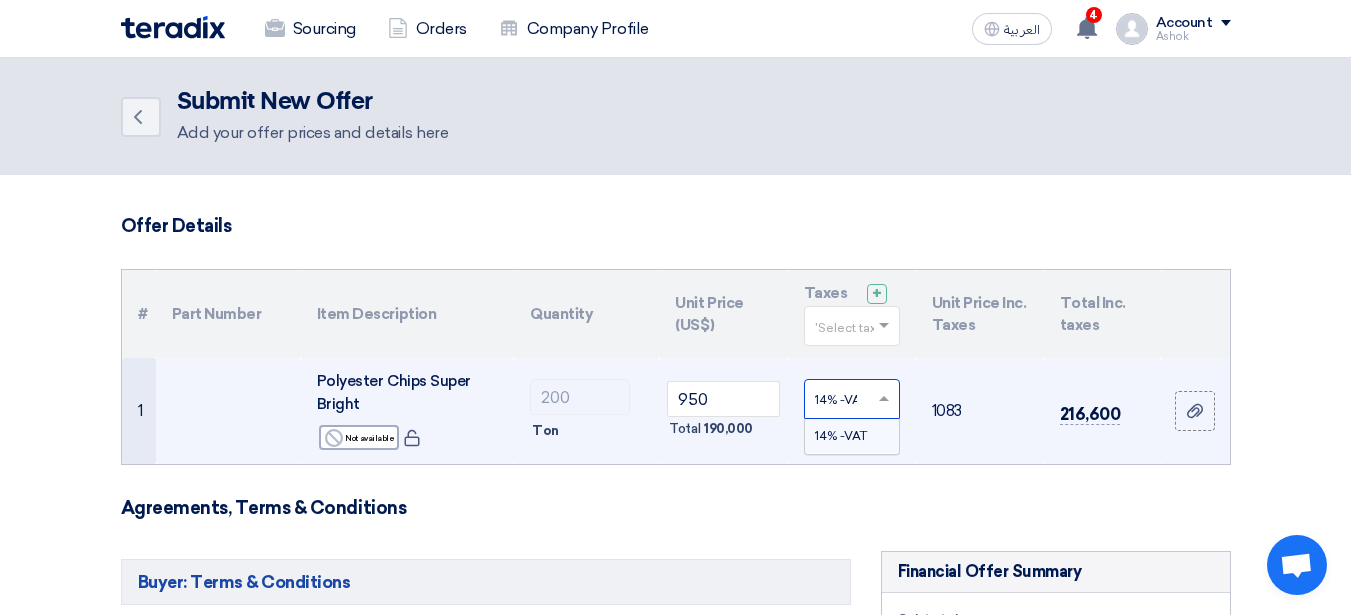 click 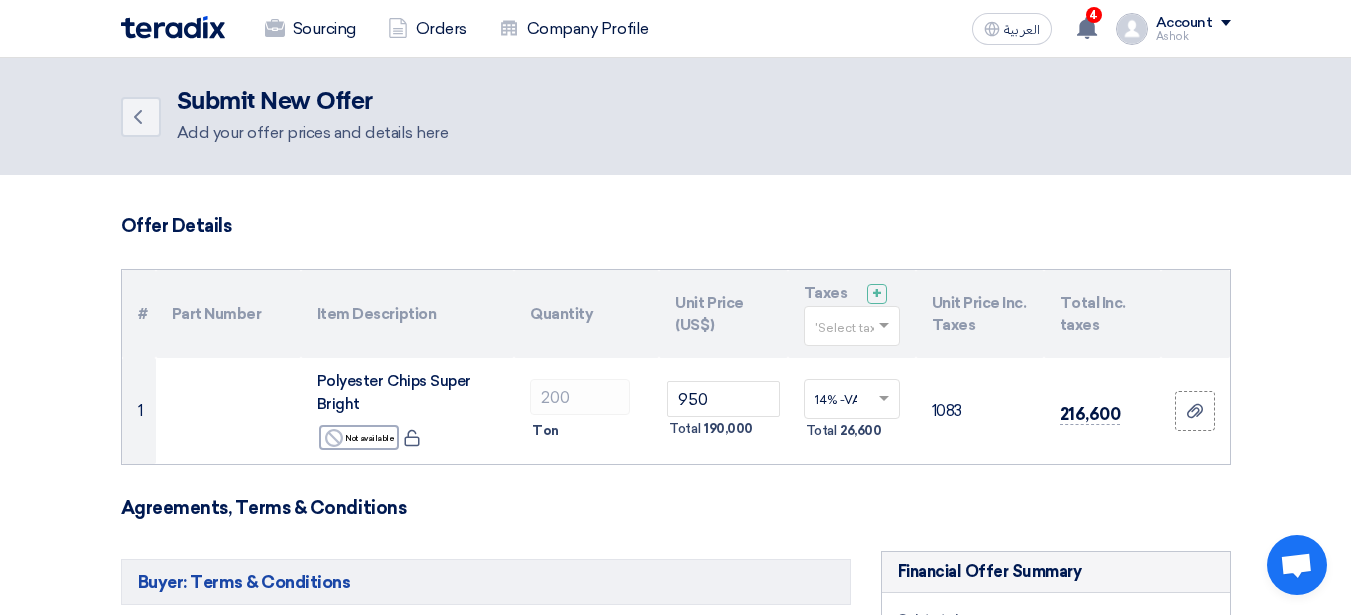 click on "Taxes
+
'Select taxes..." 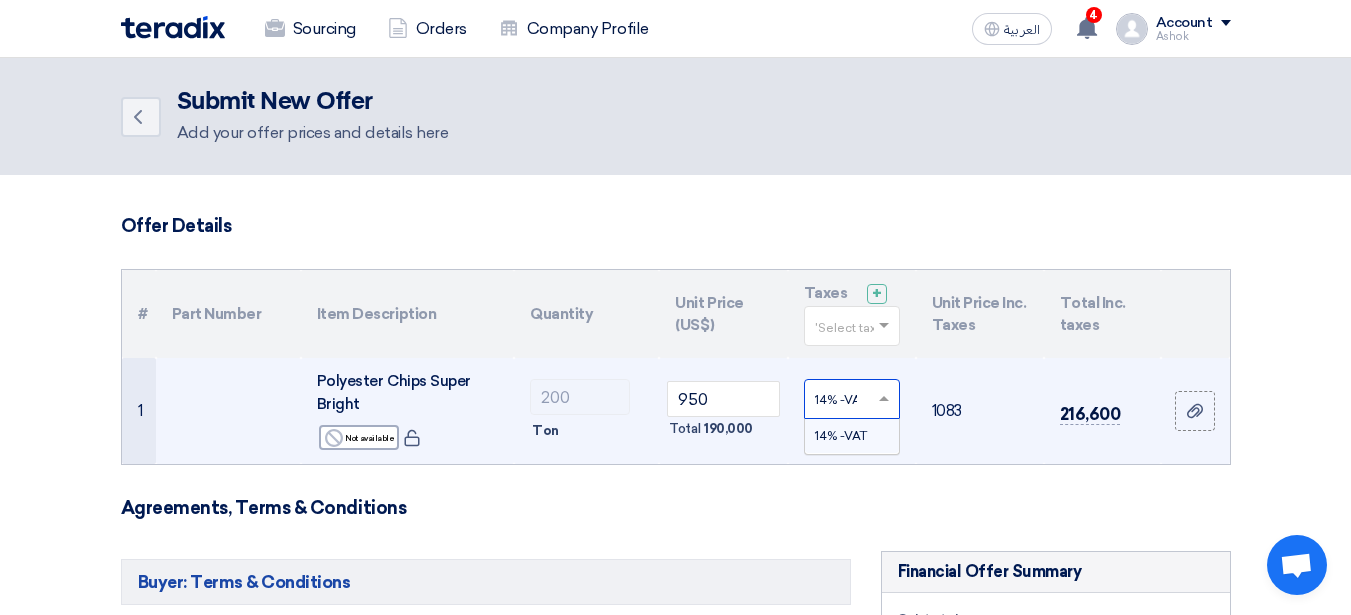 click 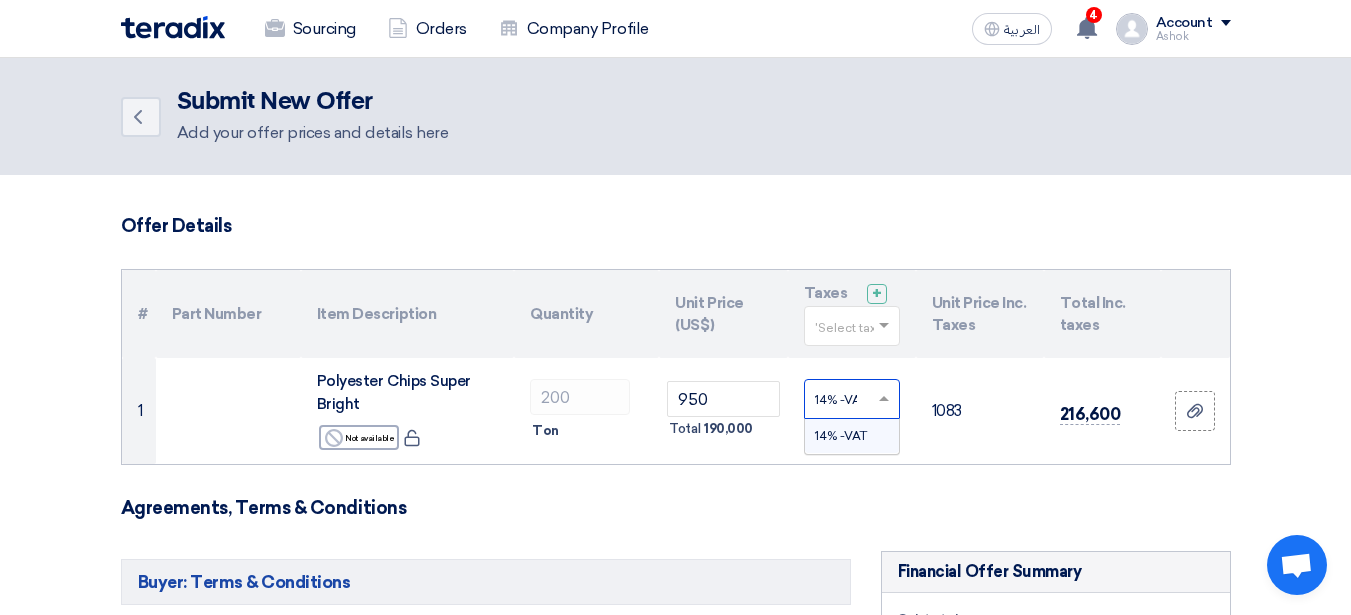 click on "Offer Details" 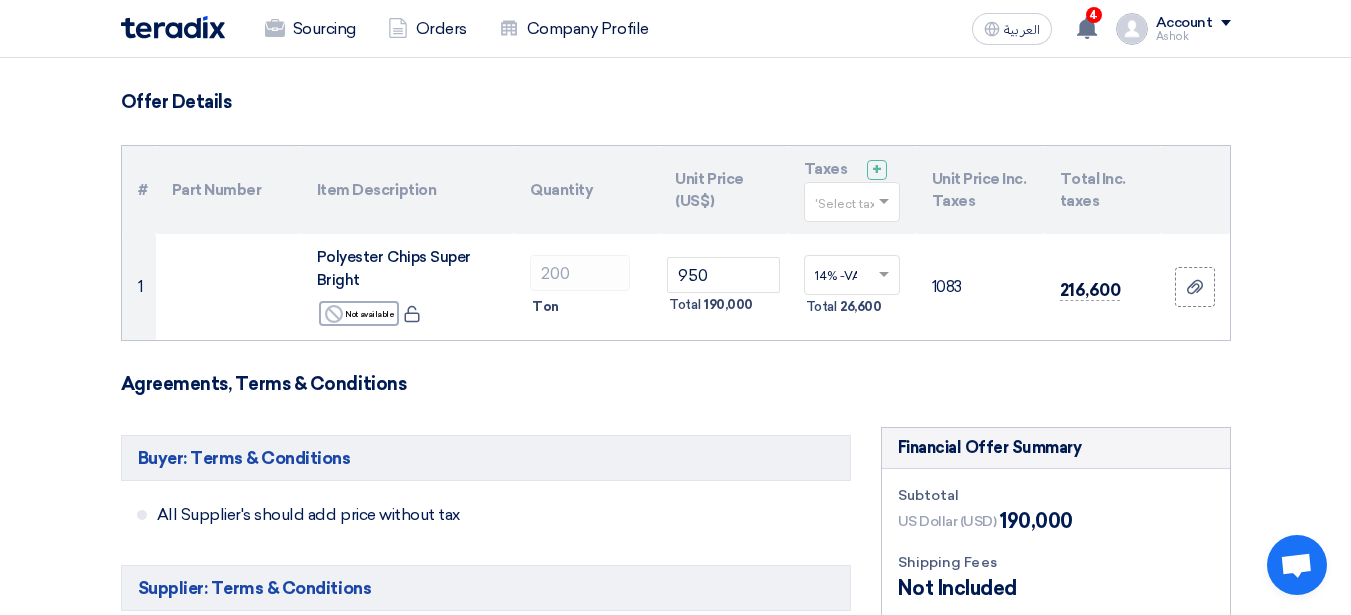 scroll, scrollTop: 123, scrollLeft: 0, axis: vertical 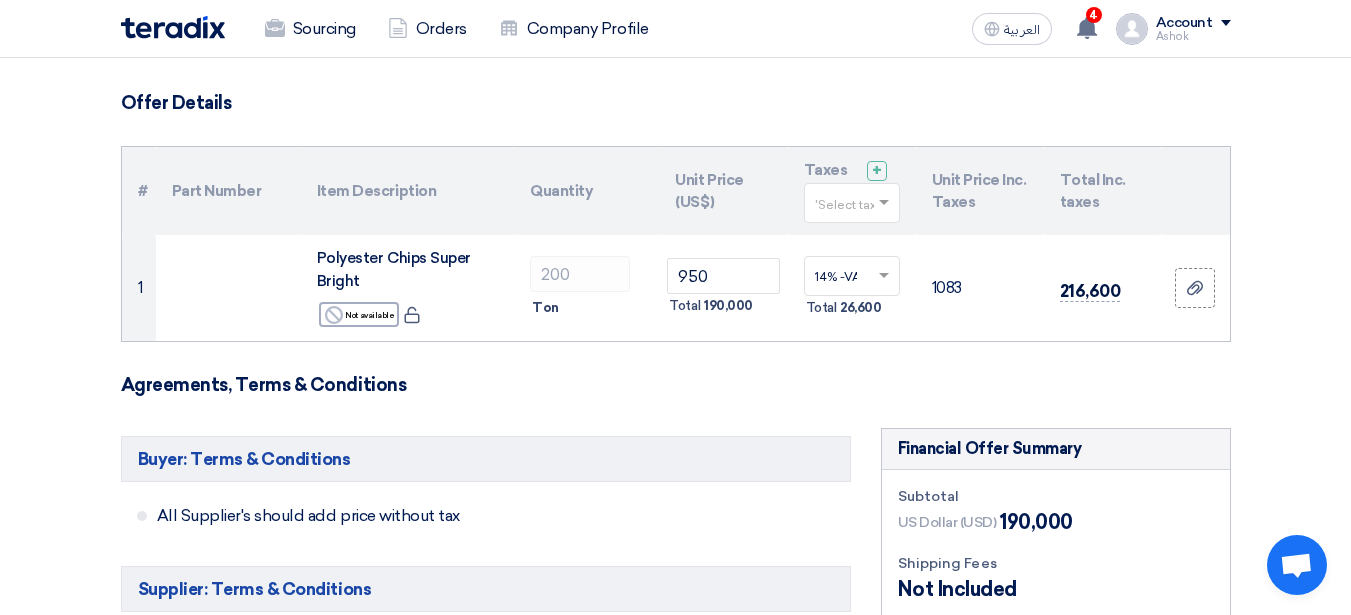 click 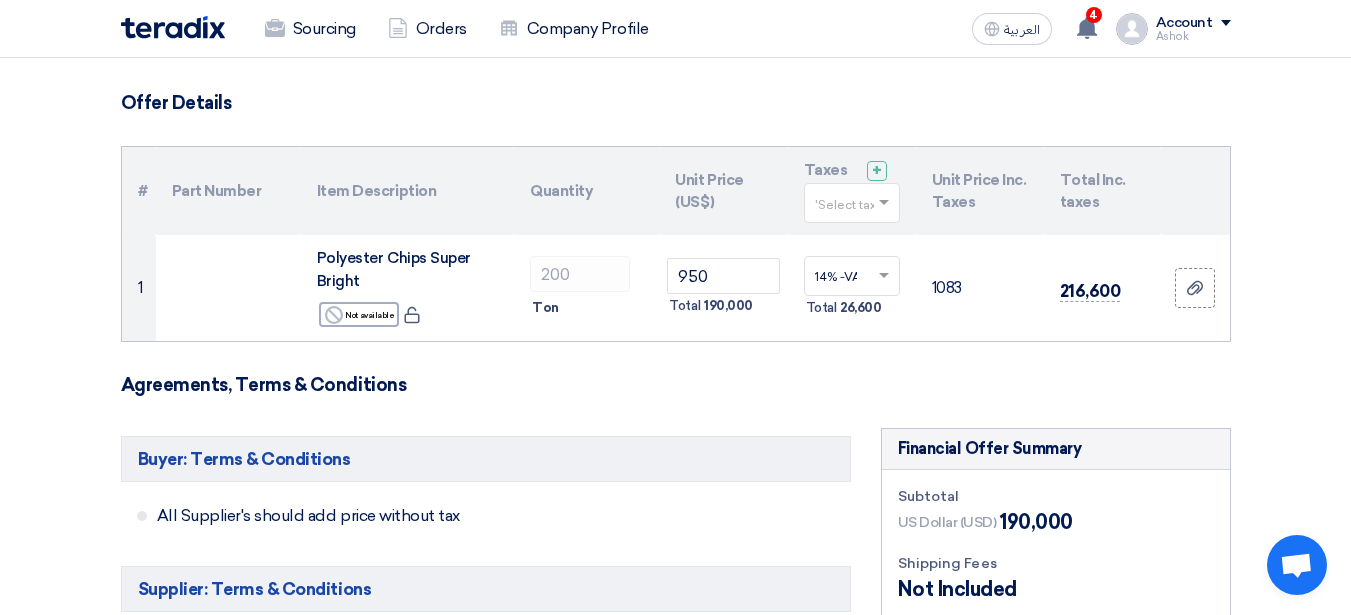 click on "Offer Details
#
Part Number
Item Description
Quantity
Unit Price (US$)
Taxes
+
'Select taxes...
Unit Price Inc. Taxes
Total Inc. taxes
1" 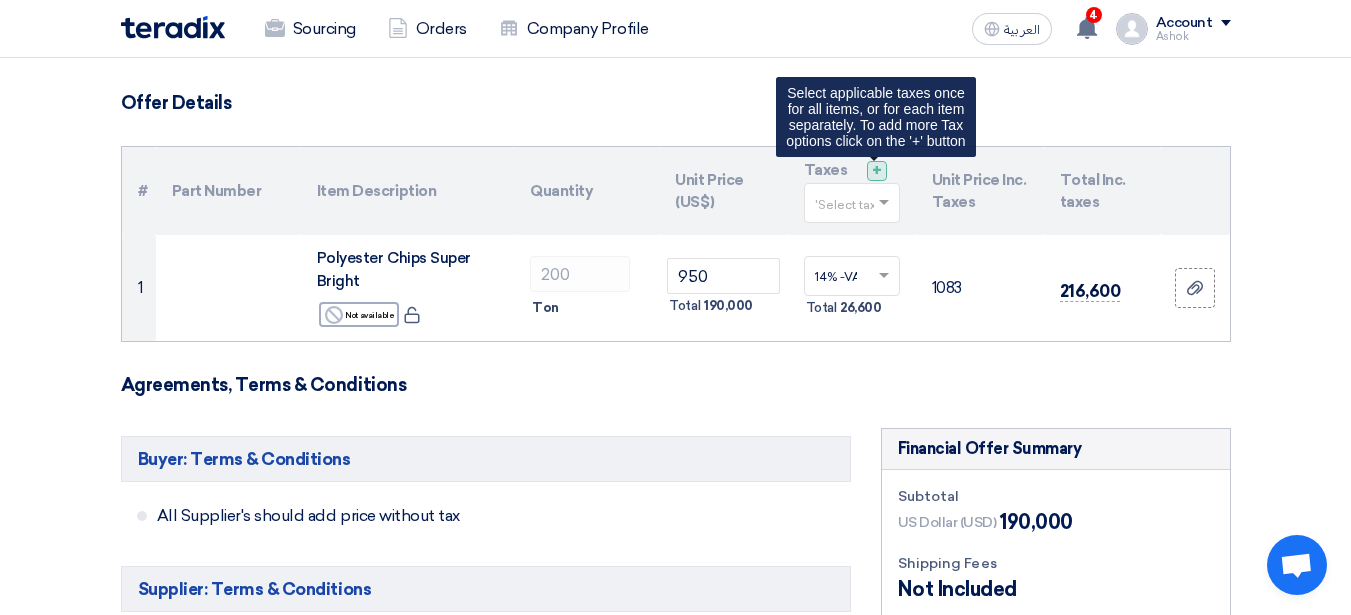 click on "+" 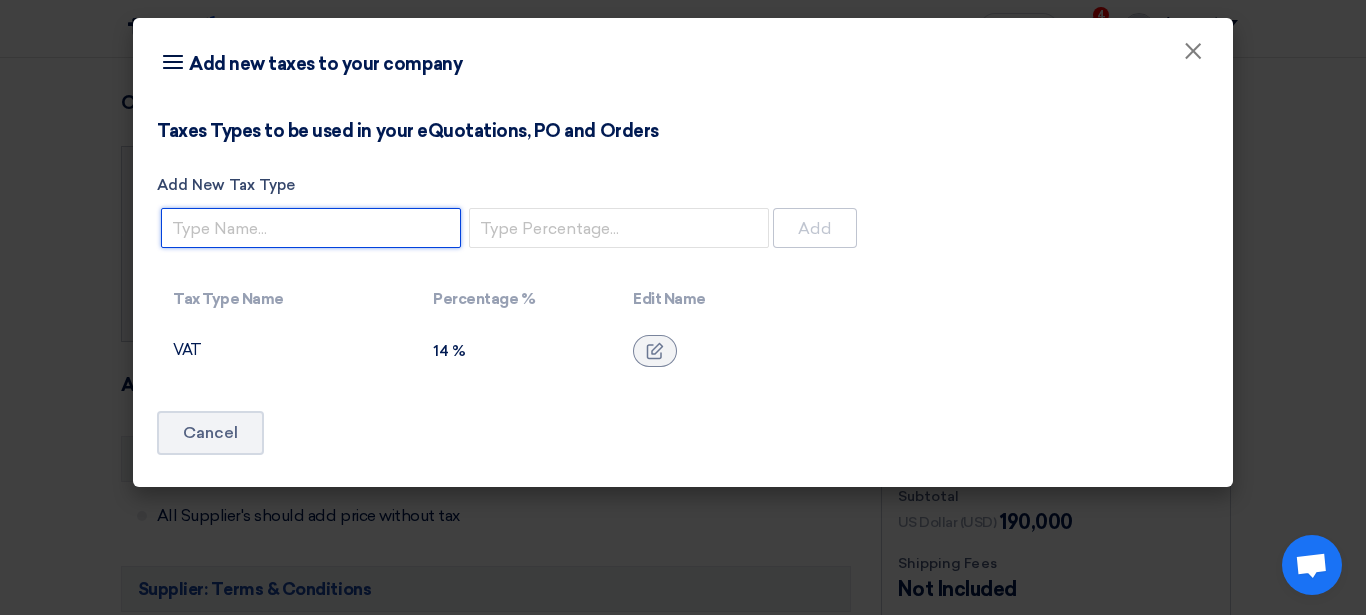 click on "Add New Tax Type" at bounding box center [311, 228] 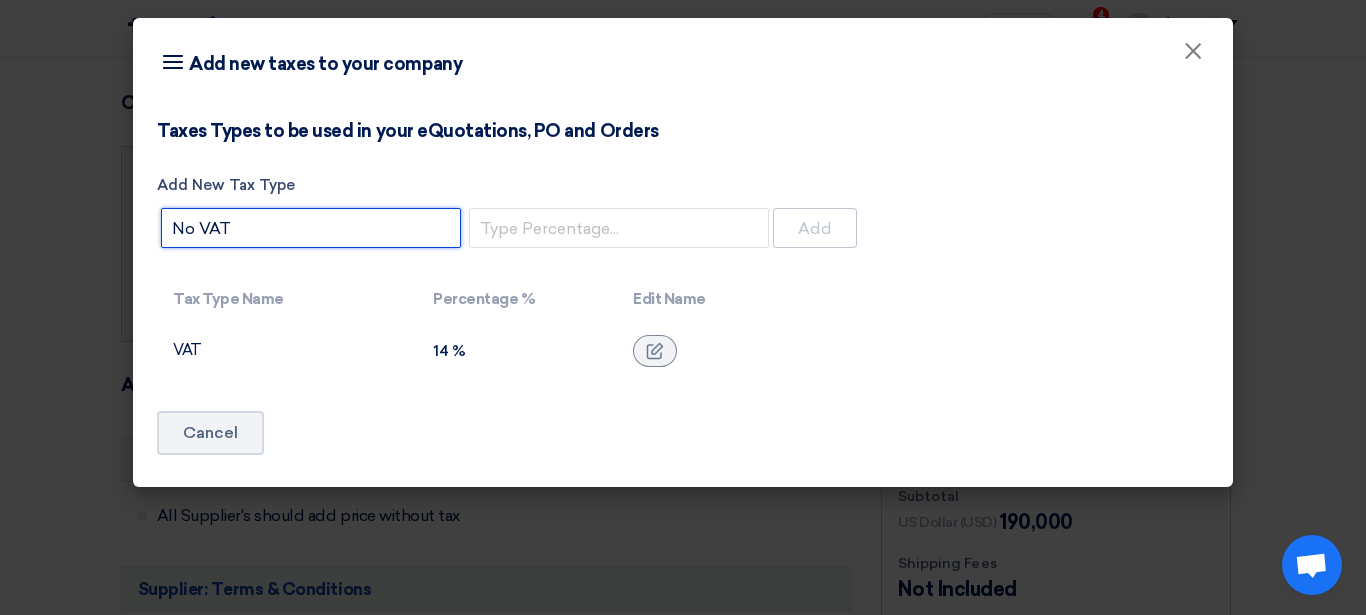 type on "No VAT" 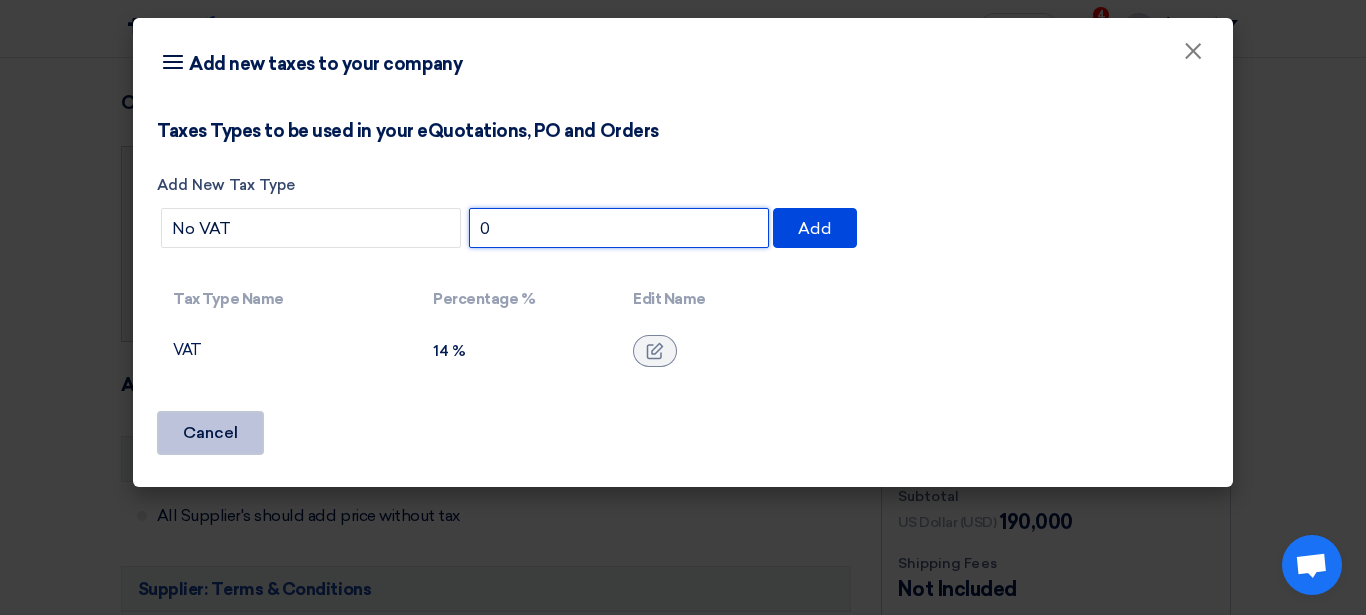 type on "0" 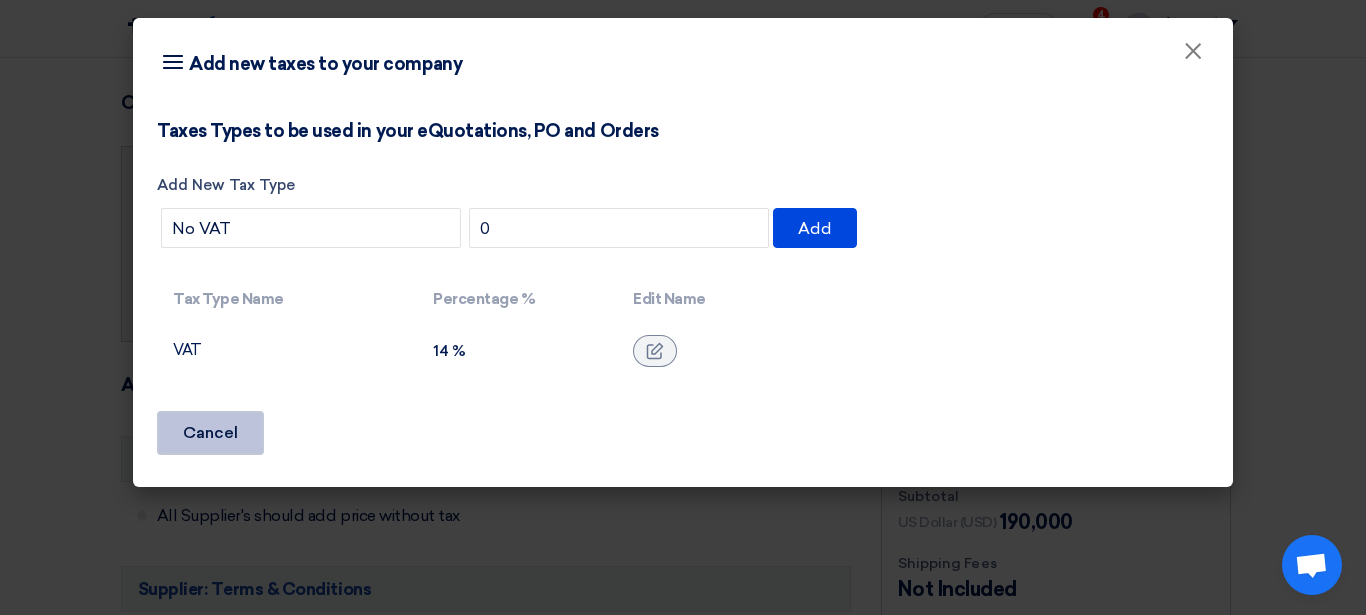 click on "Cancel" 